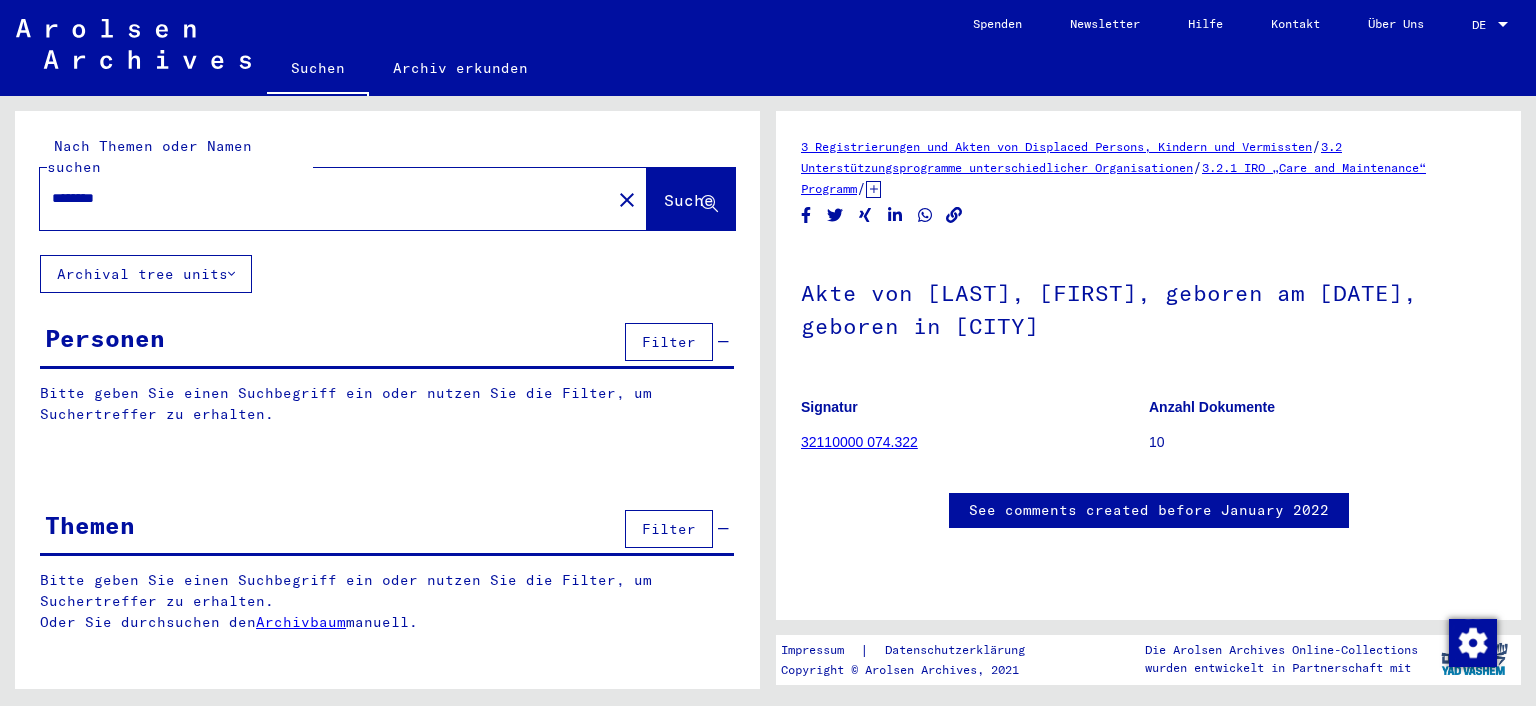 scroll, scrollTop: 0, scrollLeft: 0, axis: both 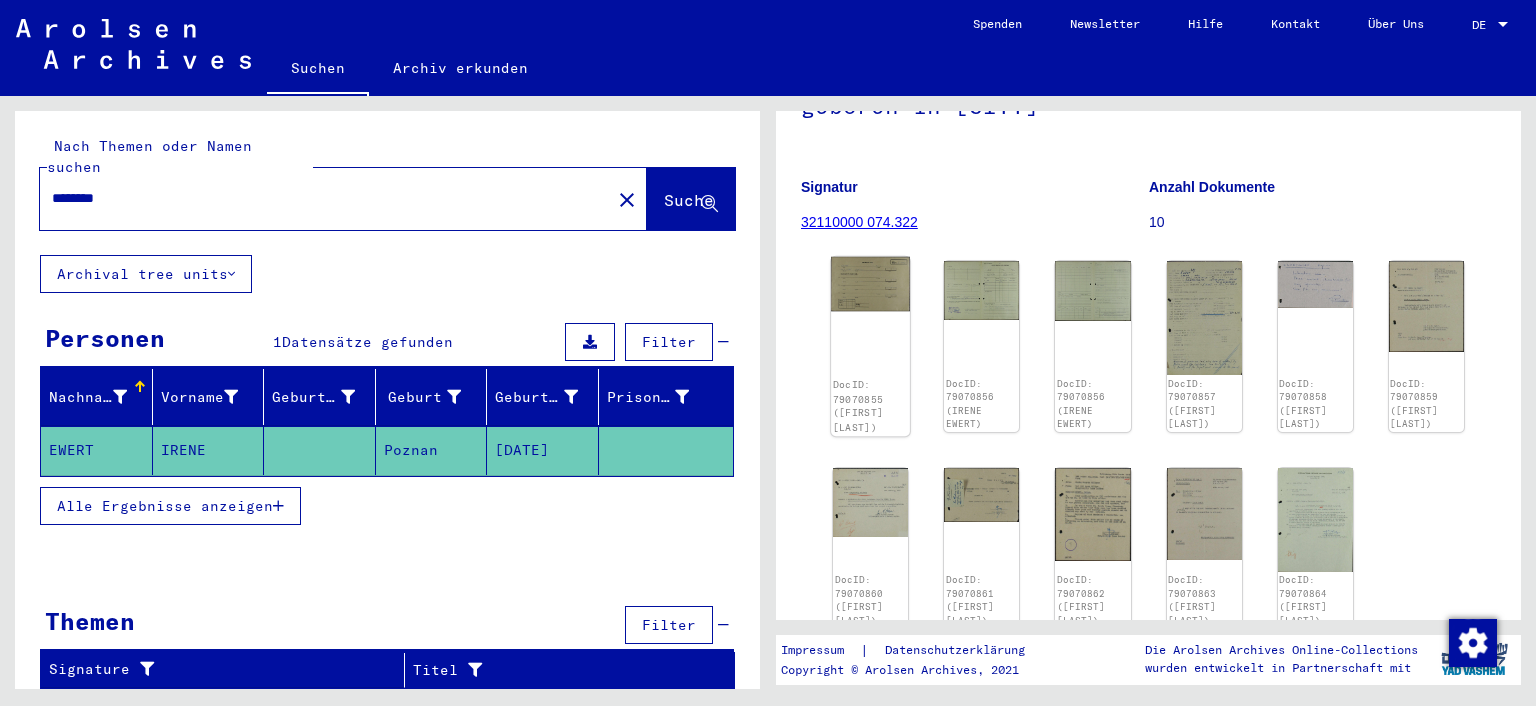 click 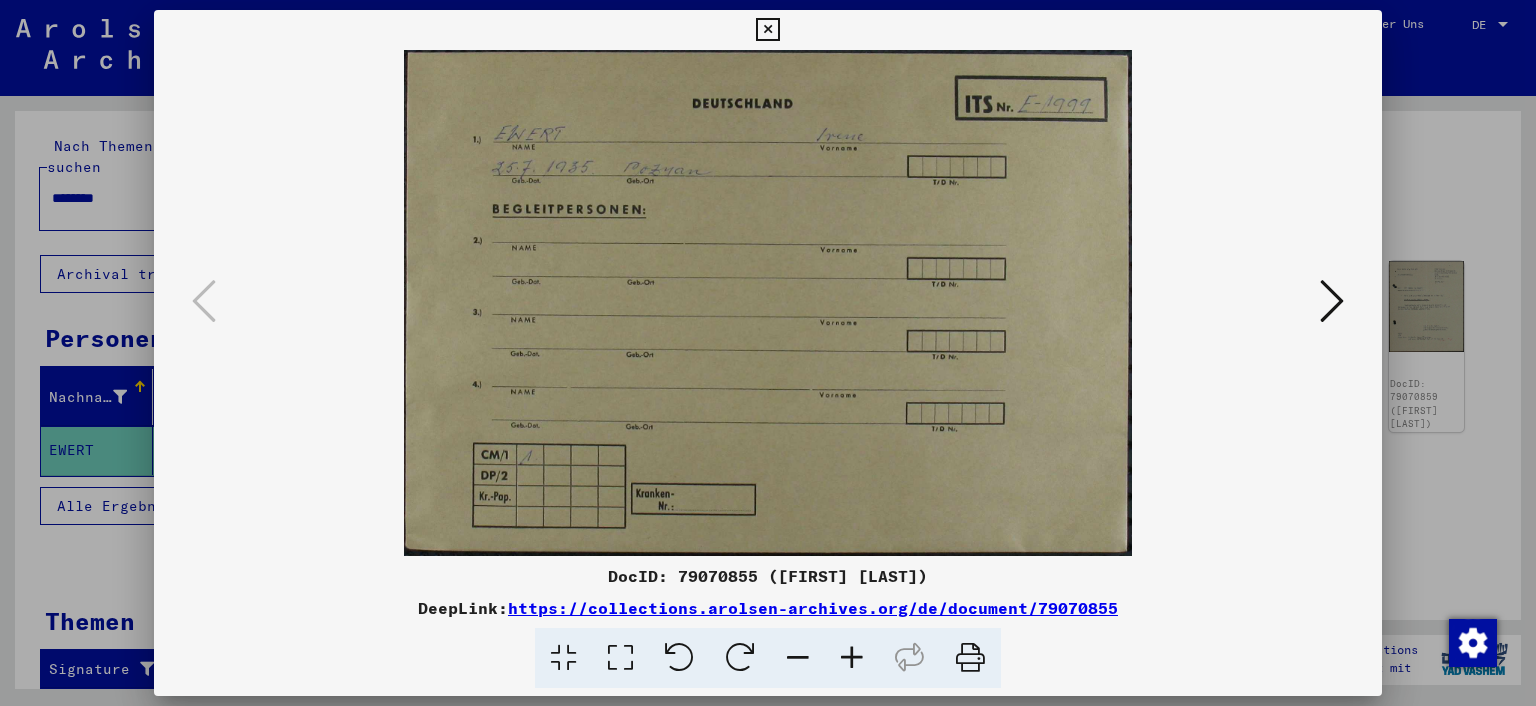 click at bounding box center (1332, 301) 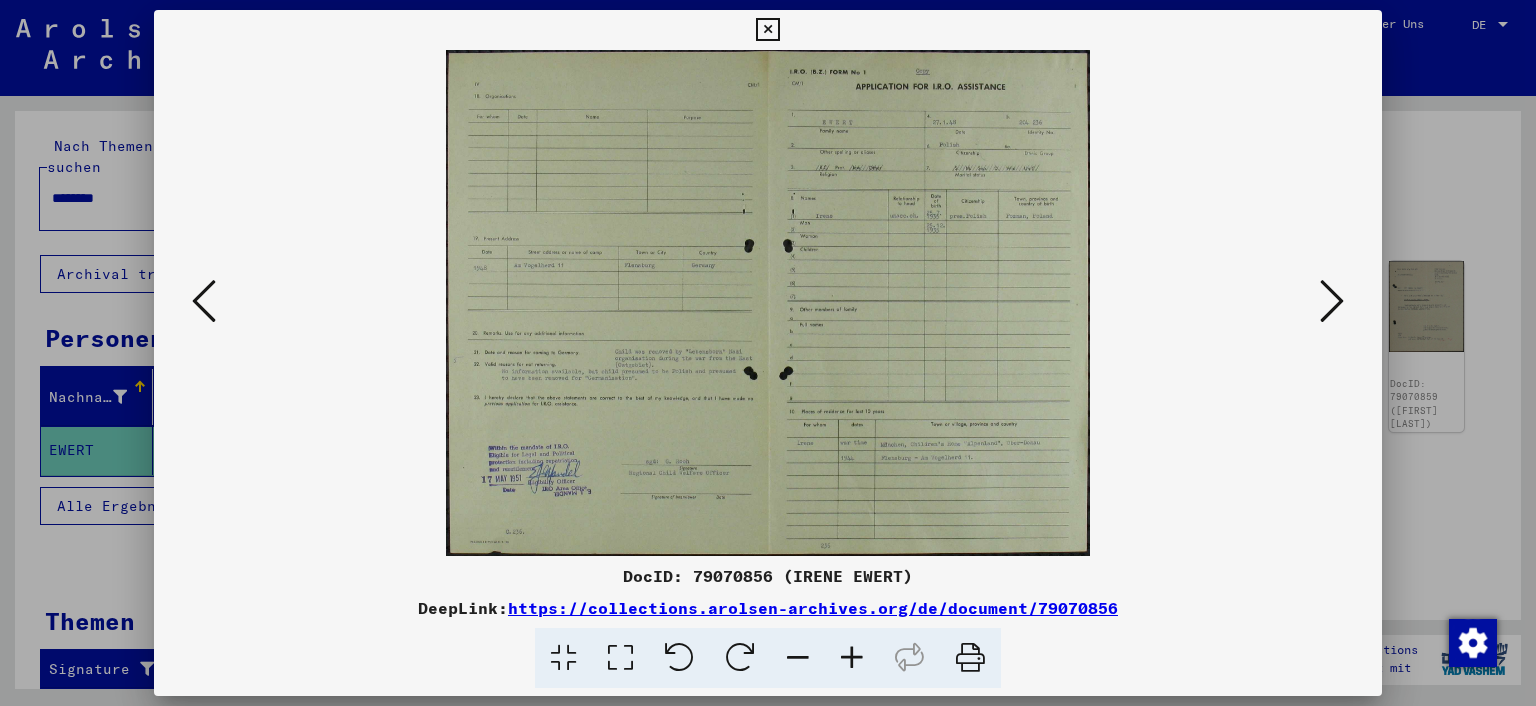 click at bounding box center (852, 658) 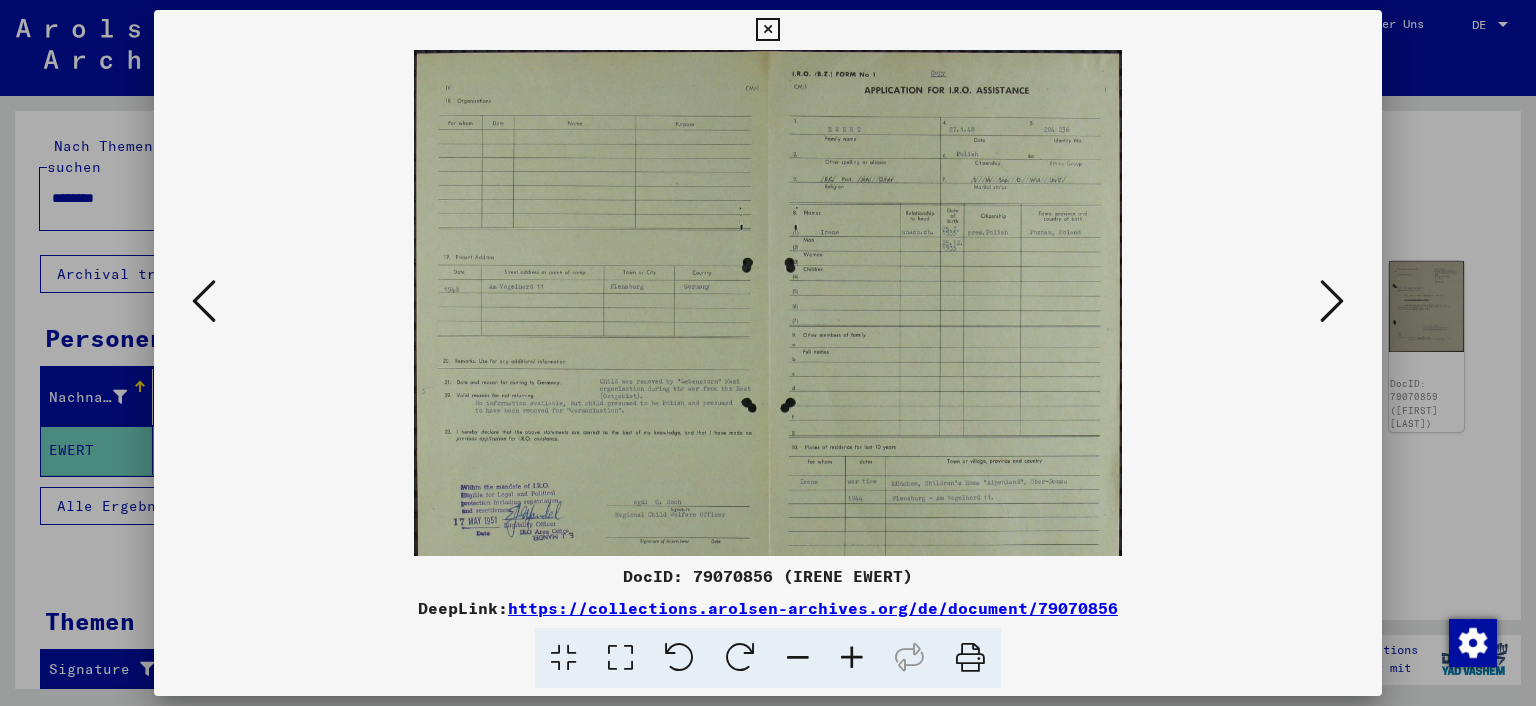 click at bounding box center (852, 658) 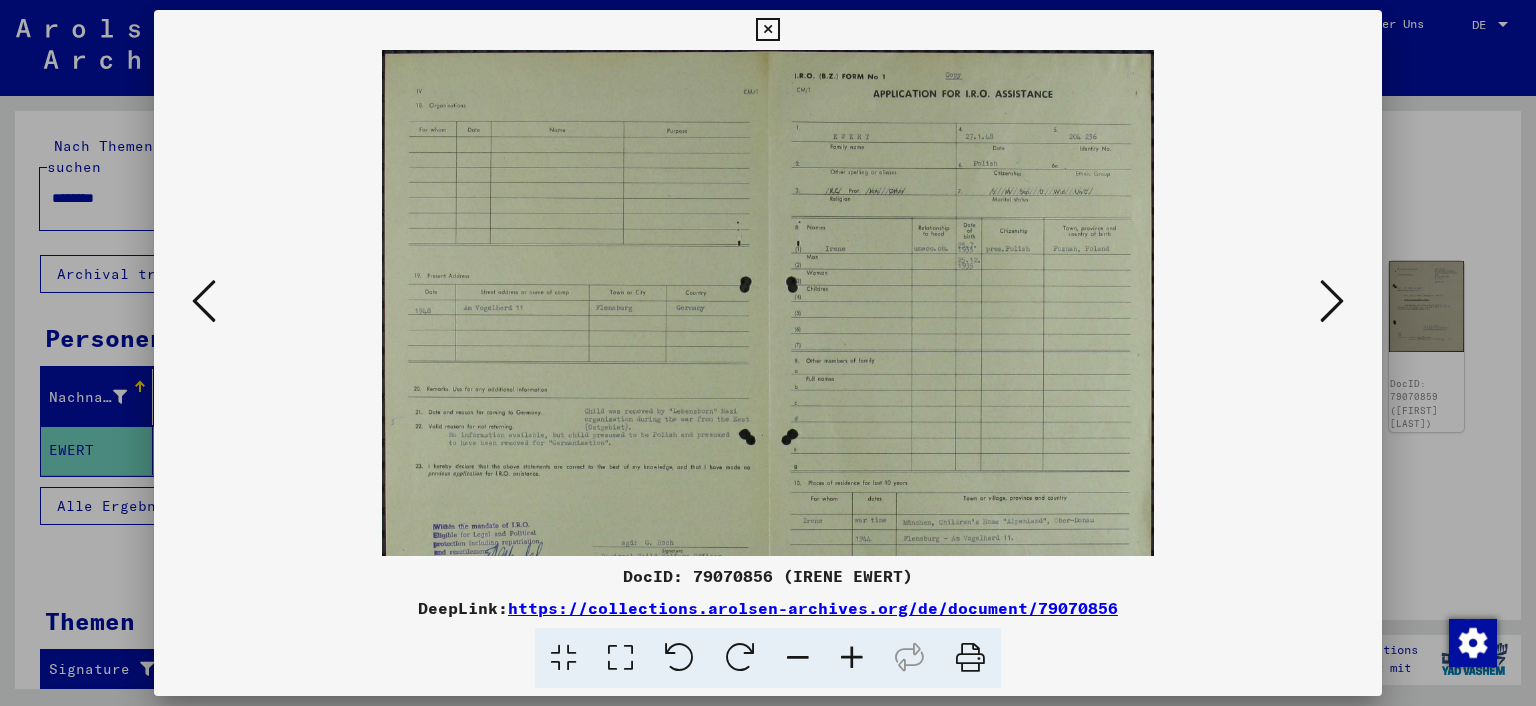 click at bounding box center (852, 658) 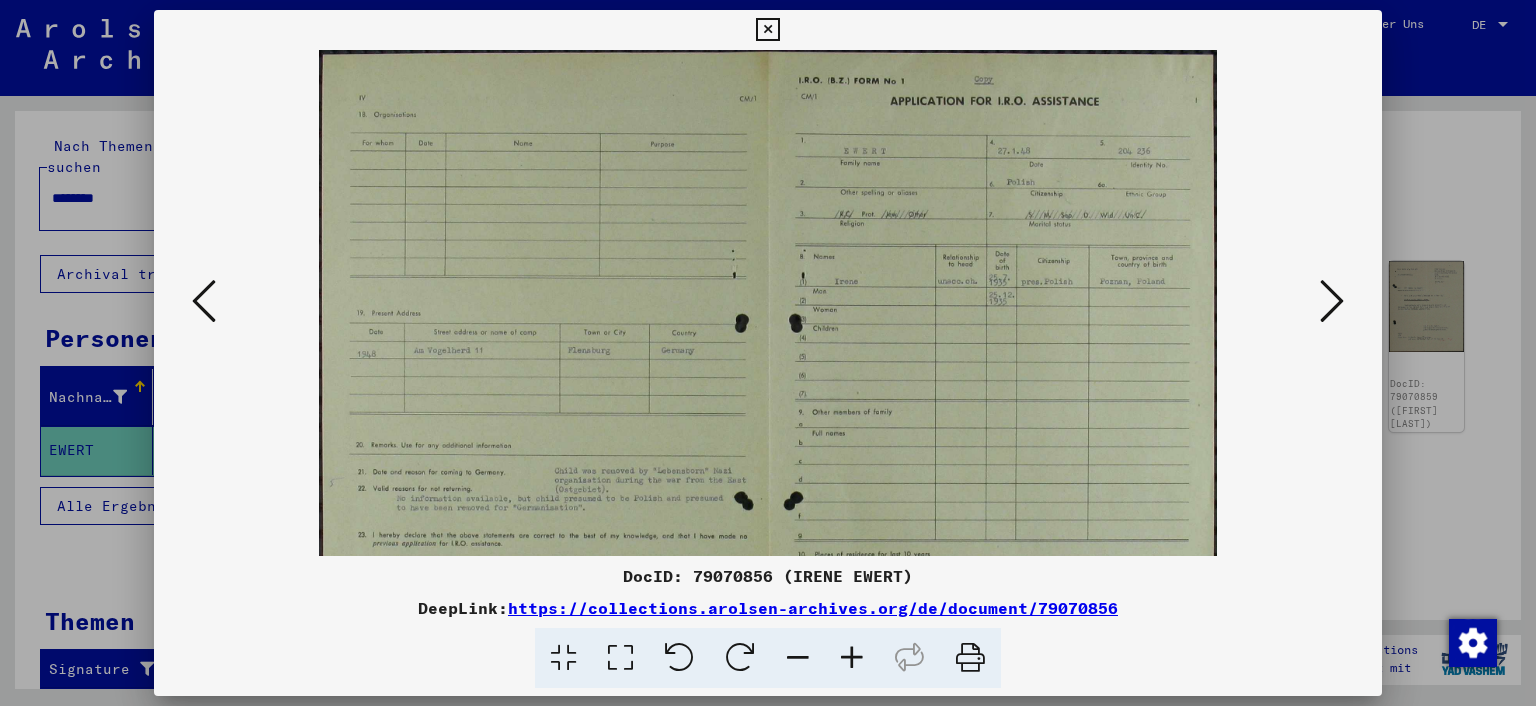 click at bounding box center [852, 658] 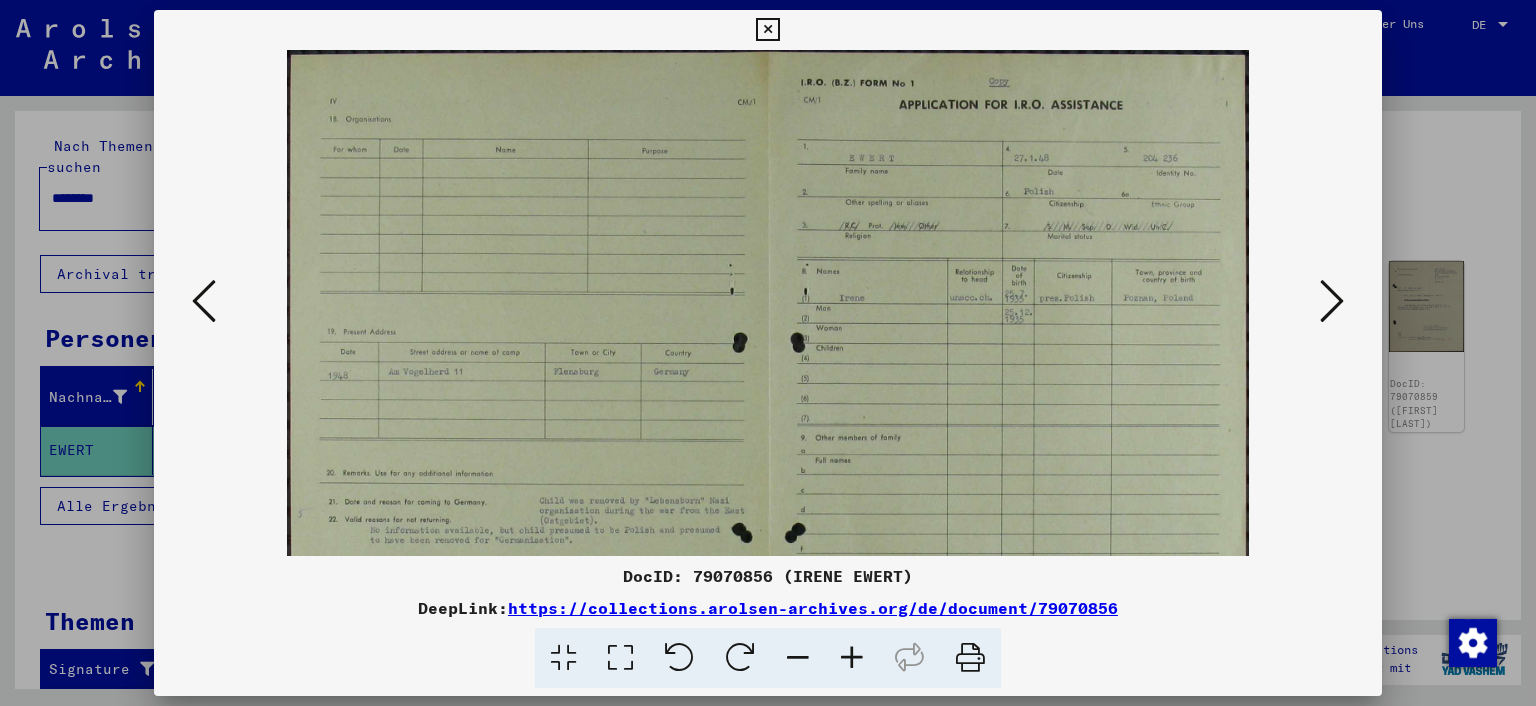 click at bounding box center [852, 658] 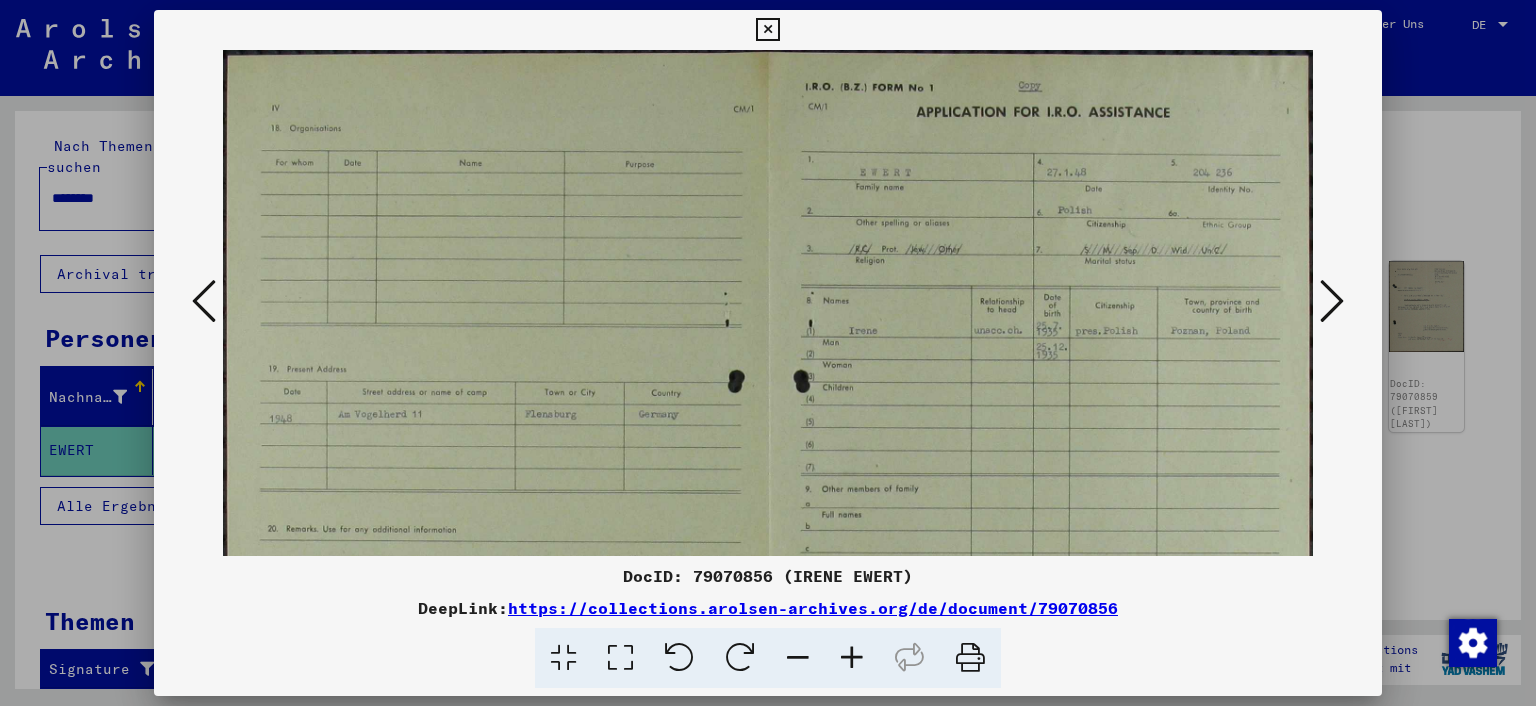 click at bounding box center [852, 658] 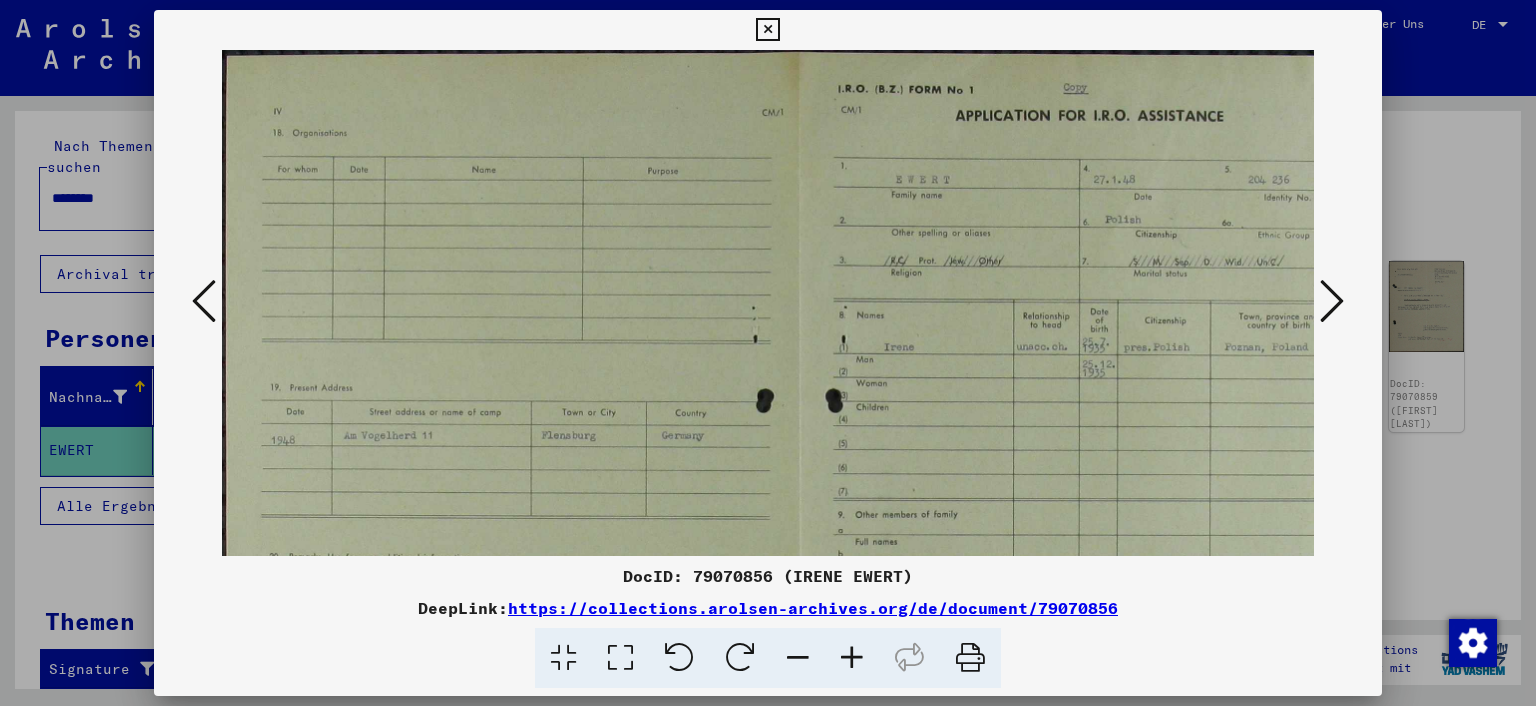 click at bounding box center [852, 658] 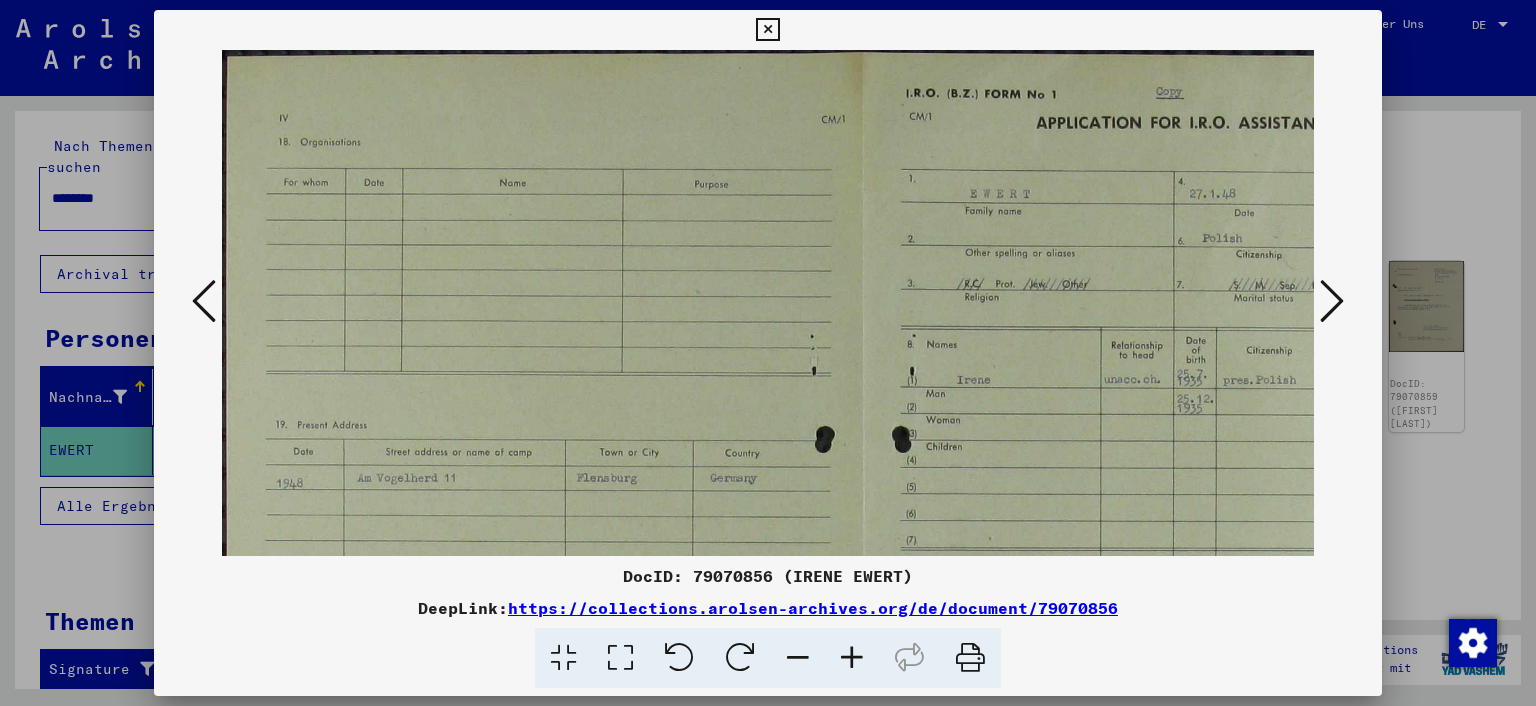 click at bounding box center (852, 658) 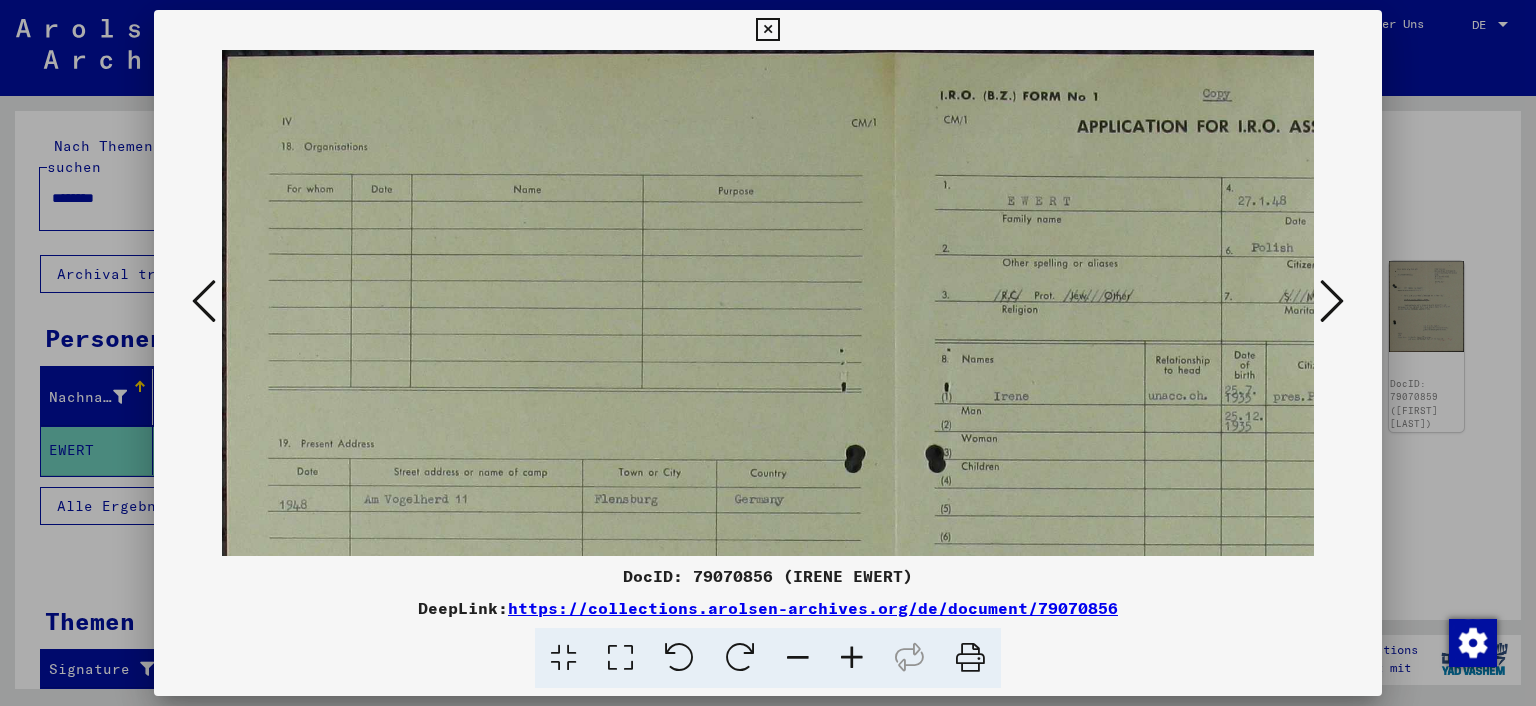 click at bounding box center (852, 658) 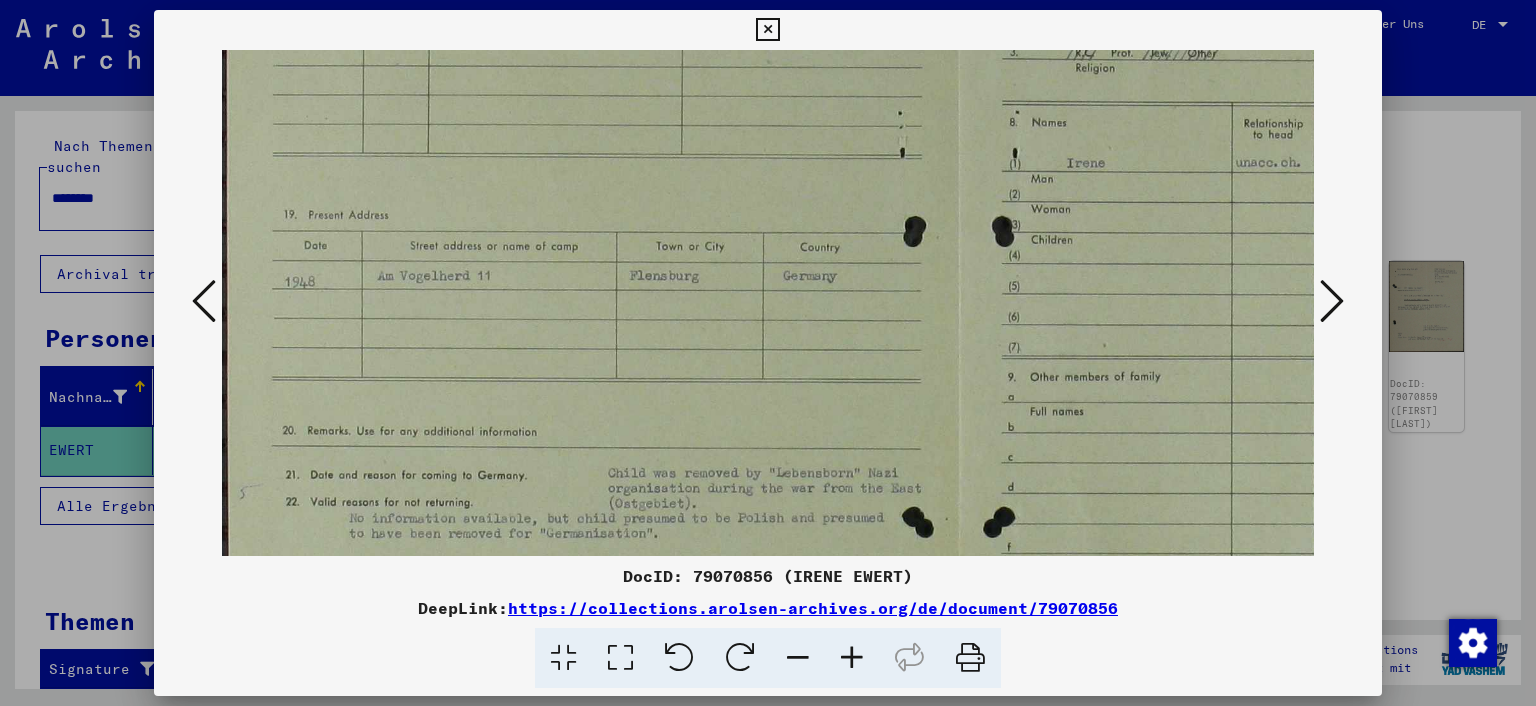 scroll, scrollTop: 379, scrollLeft: 0, axis: vertical 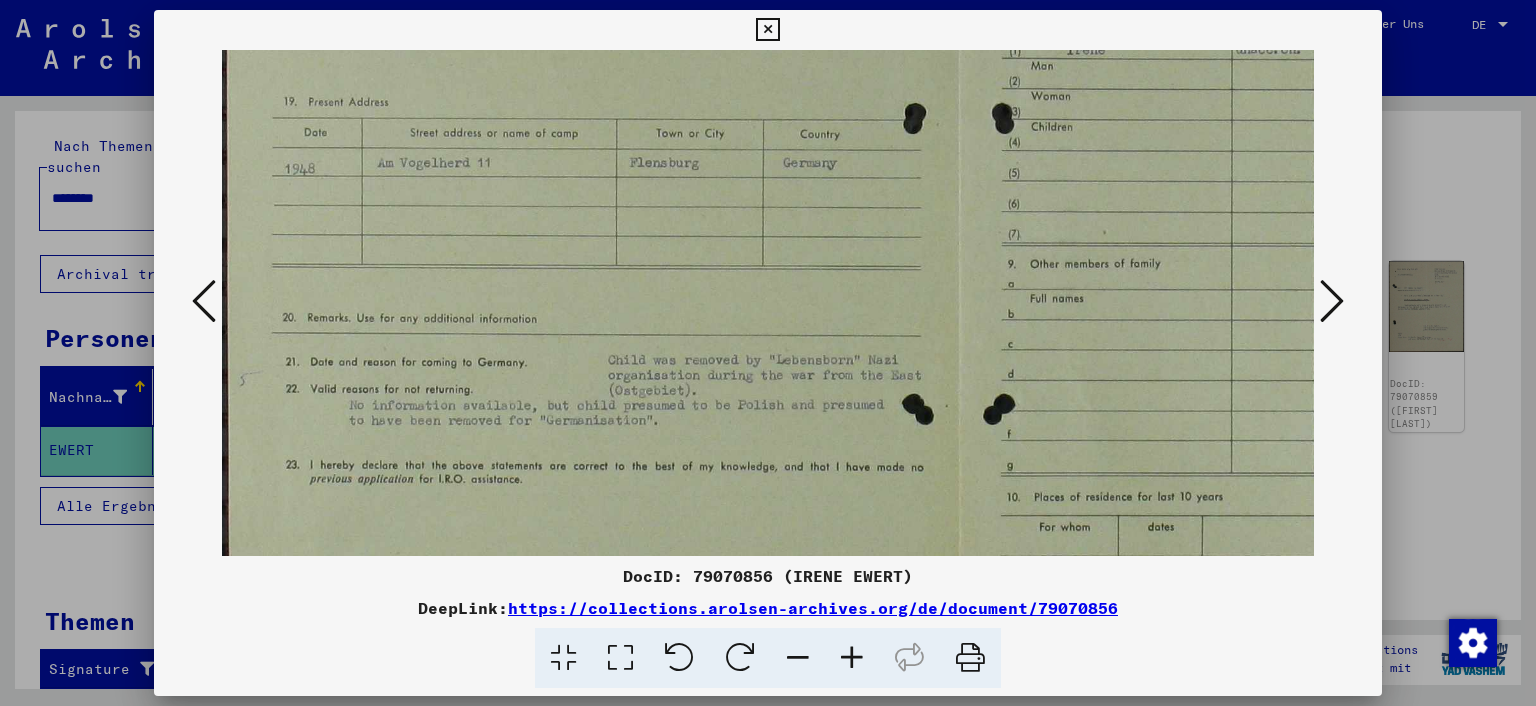 drag, startPoint x: 654, startPoint y: 445, endPoint x: 874, endPoint y: 68, distance: 436.49628 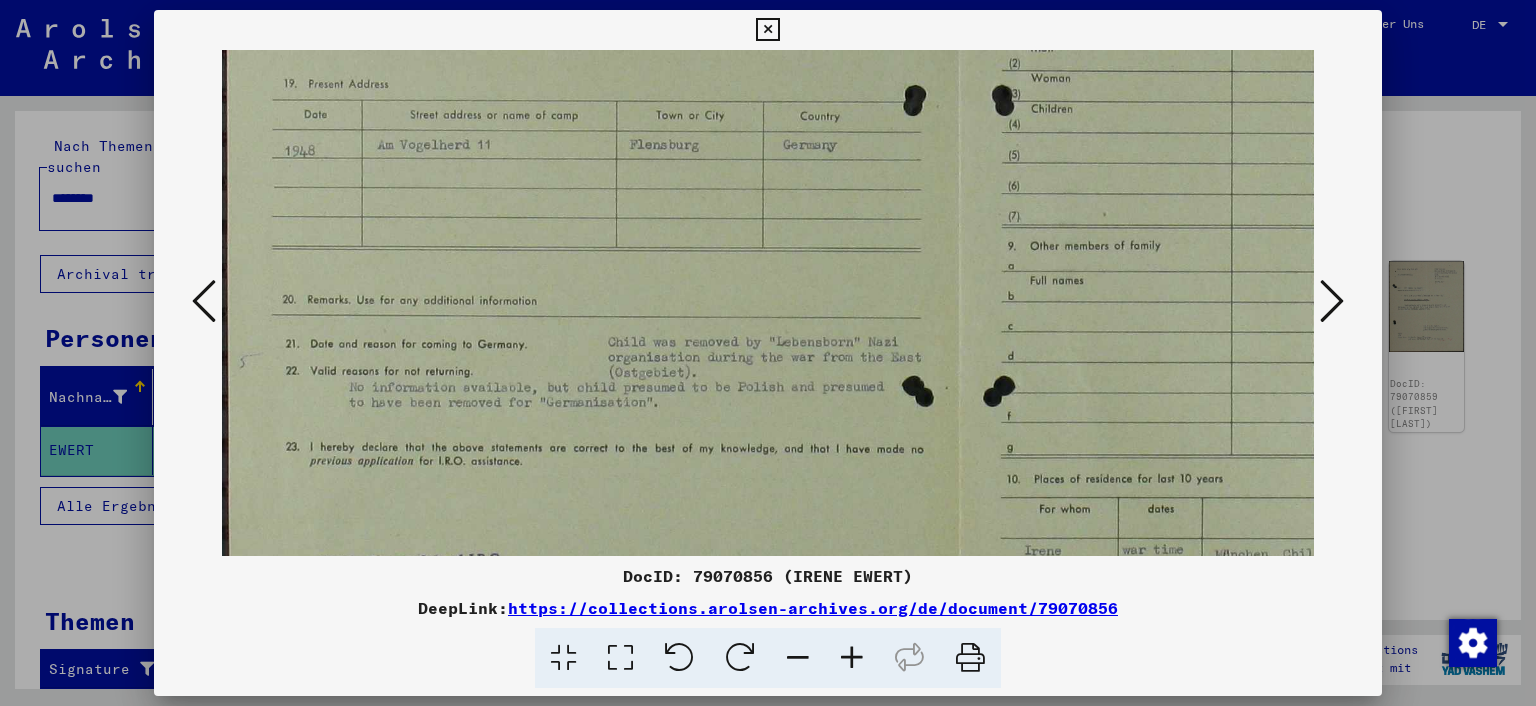 scroll, scrollTop: 431, scrollLeft: 0, axis: vertical 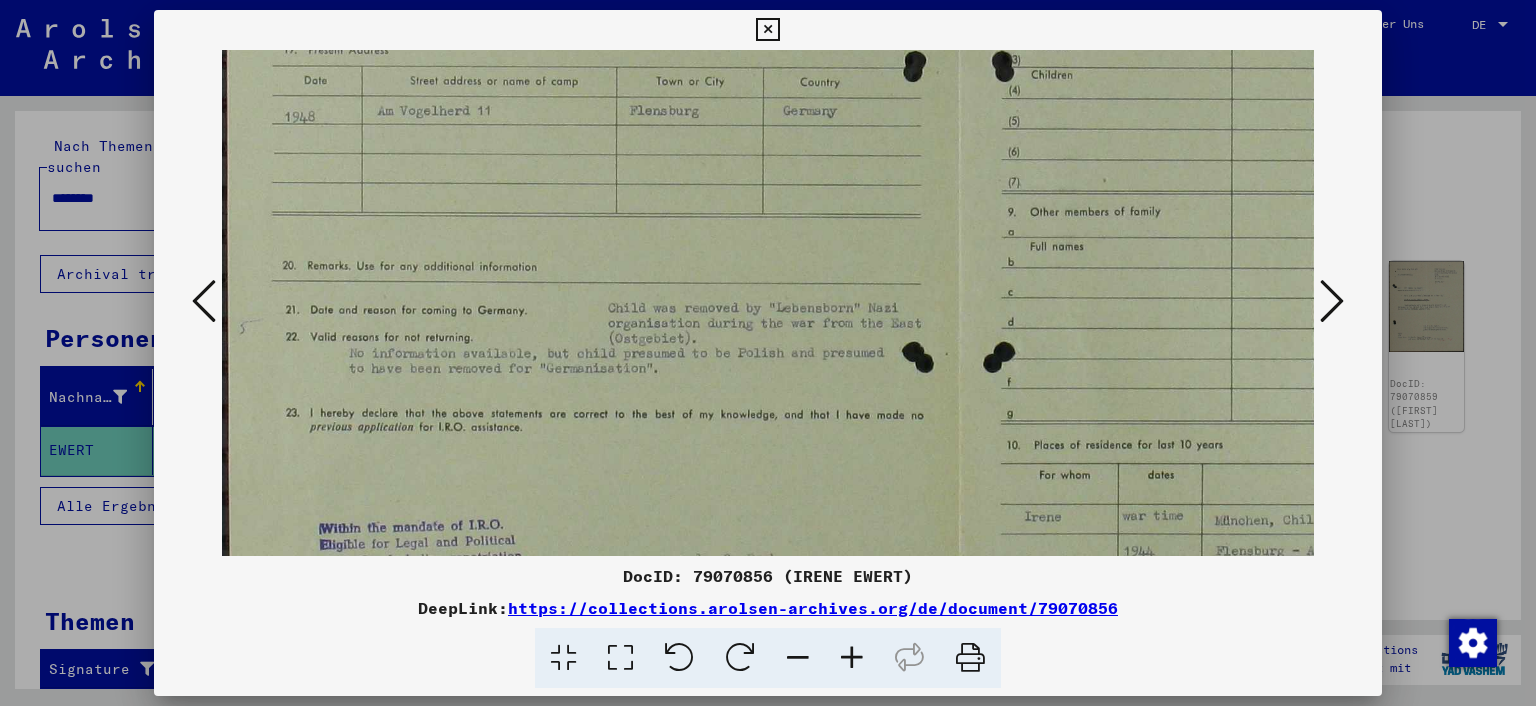 drag, startPoint x: 766, startPoint y: 297, endPoint x: 766, endPoint y: 251, distance: 46 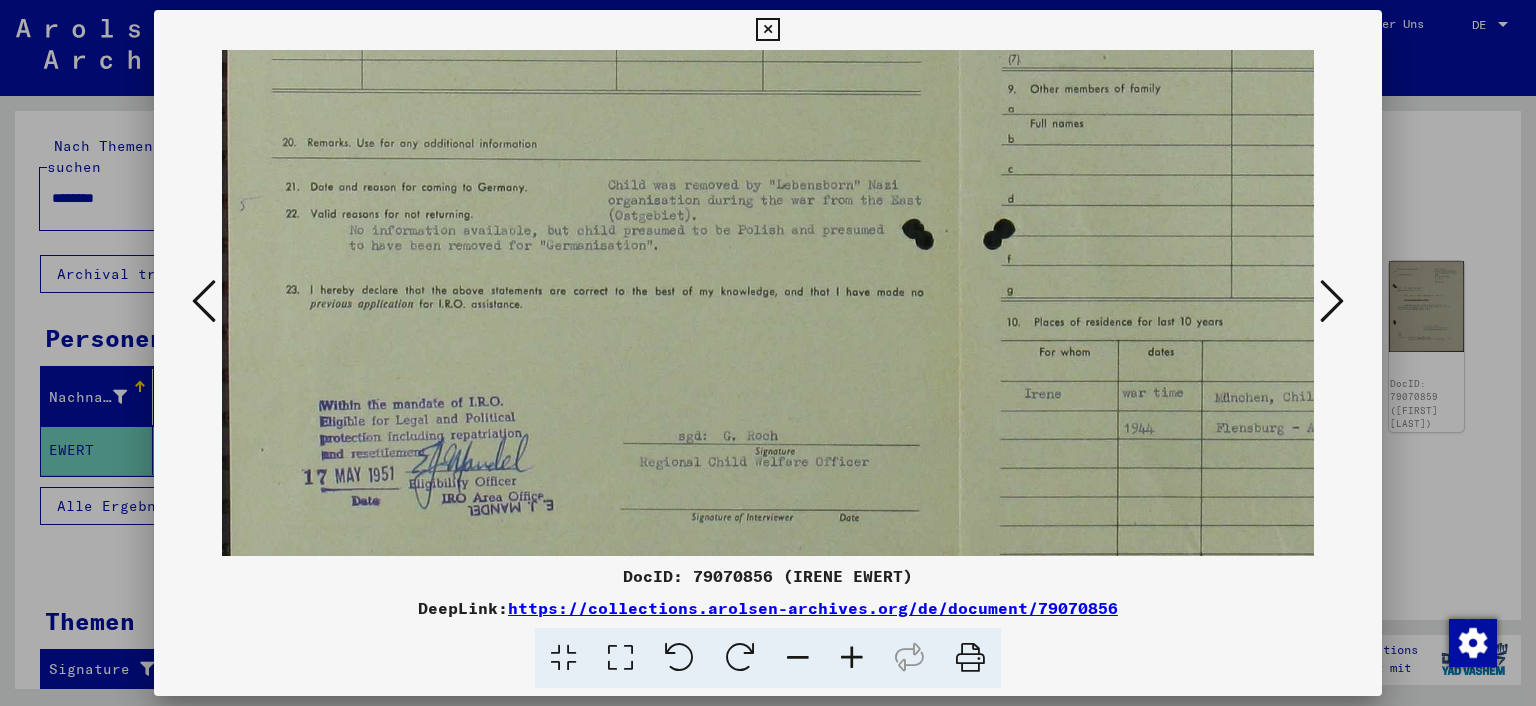 scroll, scrollTop: 650, scrollLeft: 0, axis: vertical 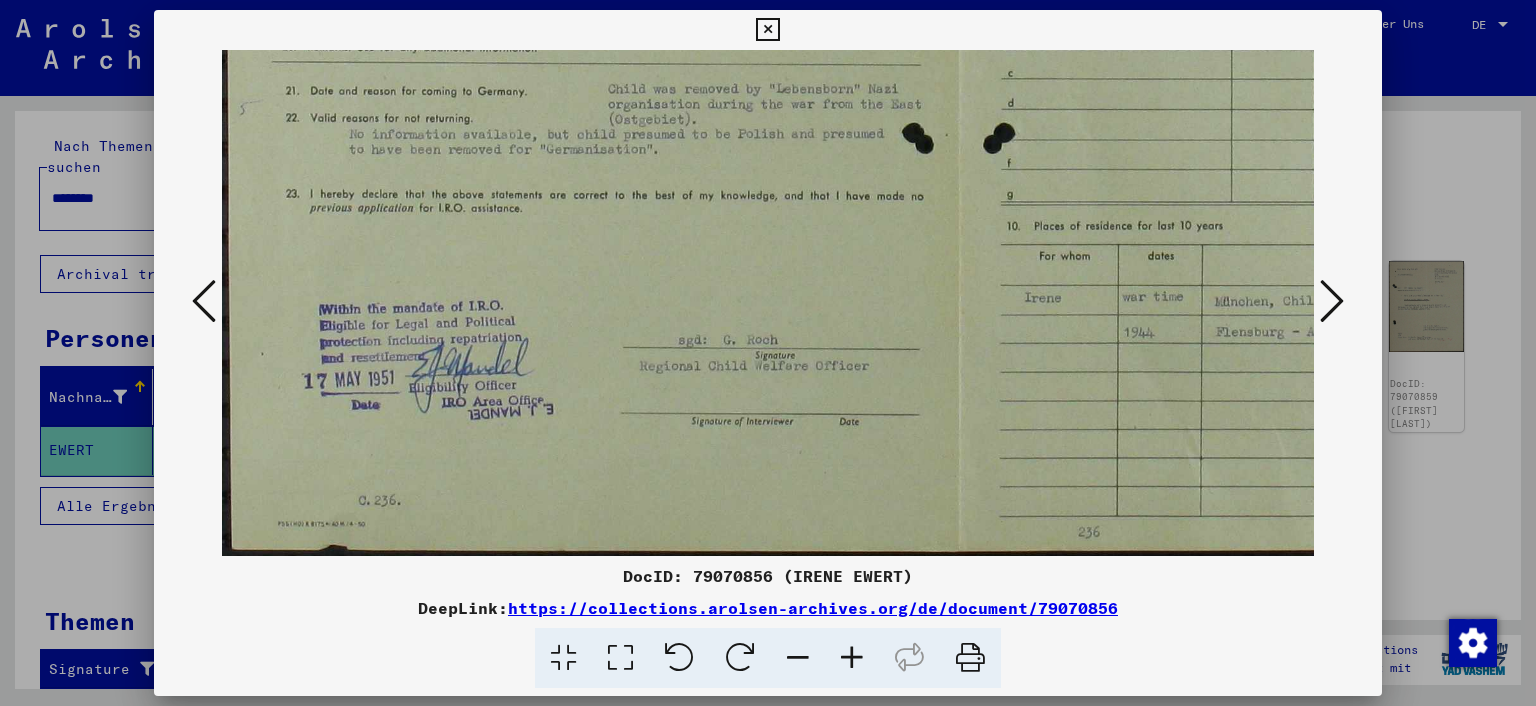 drag, startPoint x: 760, startPoint y: 447, endPoint x: 796, endPoint y: 229, distance: 220.95248 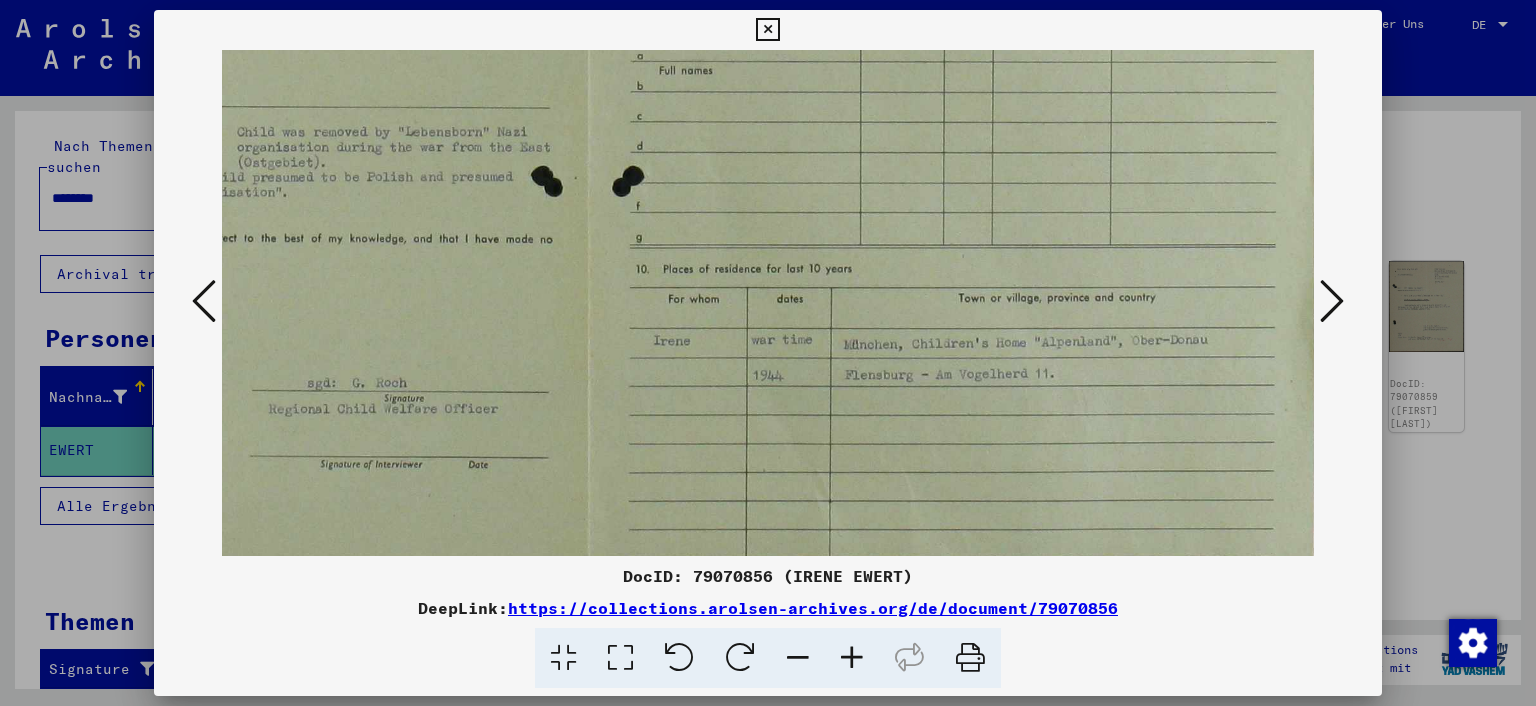 scroll, scrollTop: 571, scrollLeft: 371, axis: both 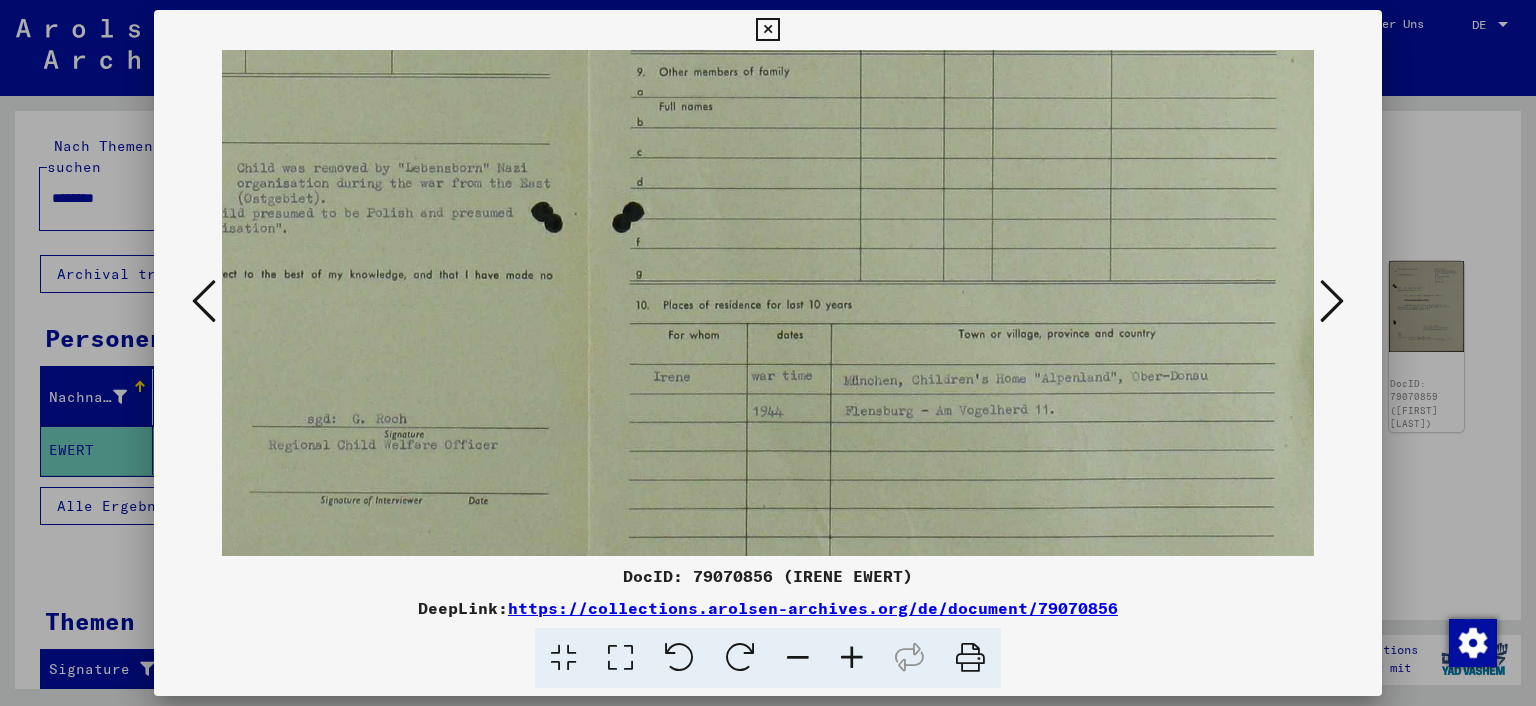 drag, startPoint x: 1137, startPoint y: 340, endPoint x: 125, endPoint y: 418, distance: 1015.00146 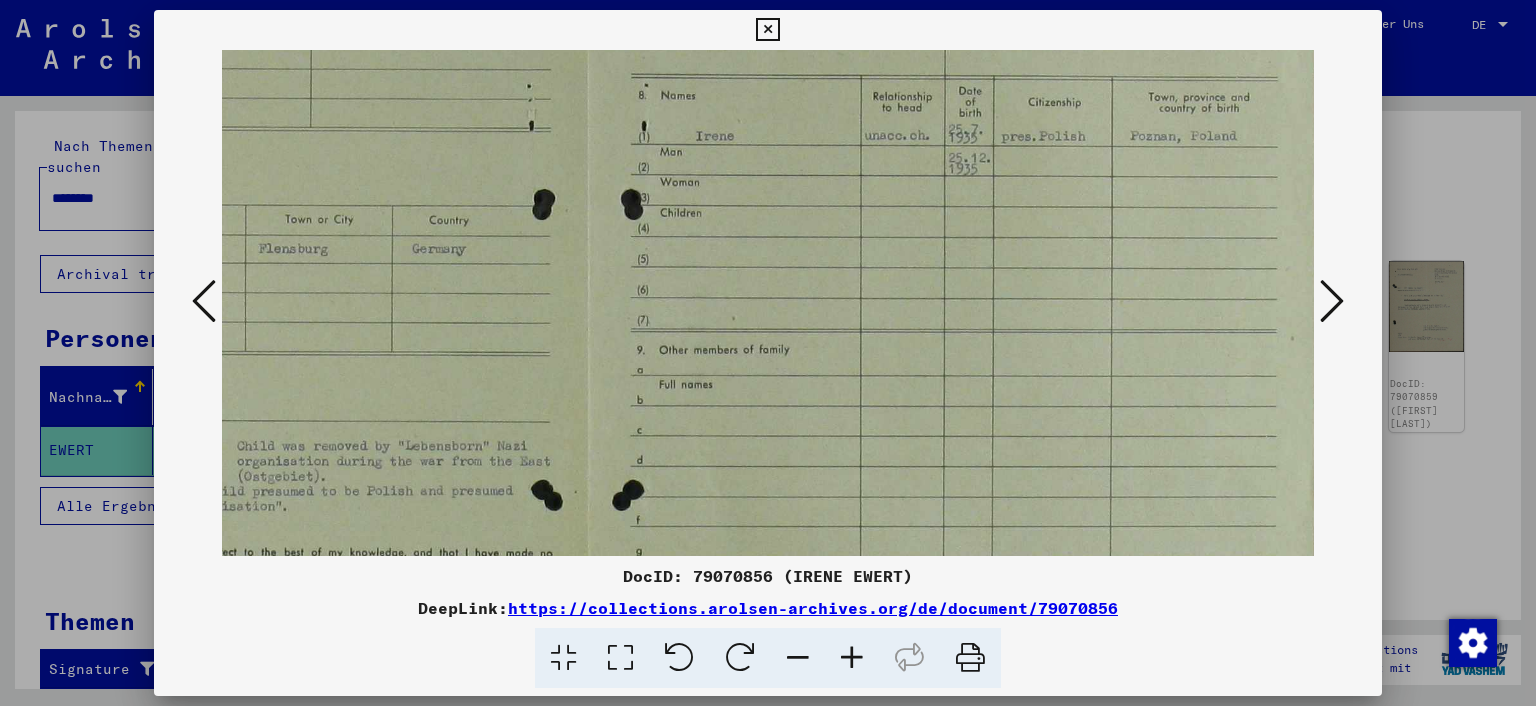 drag, startPoint x: 952, startPoint y: 302, endPoint x: 862, endPoint y: 556, distance: 269.47357 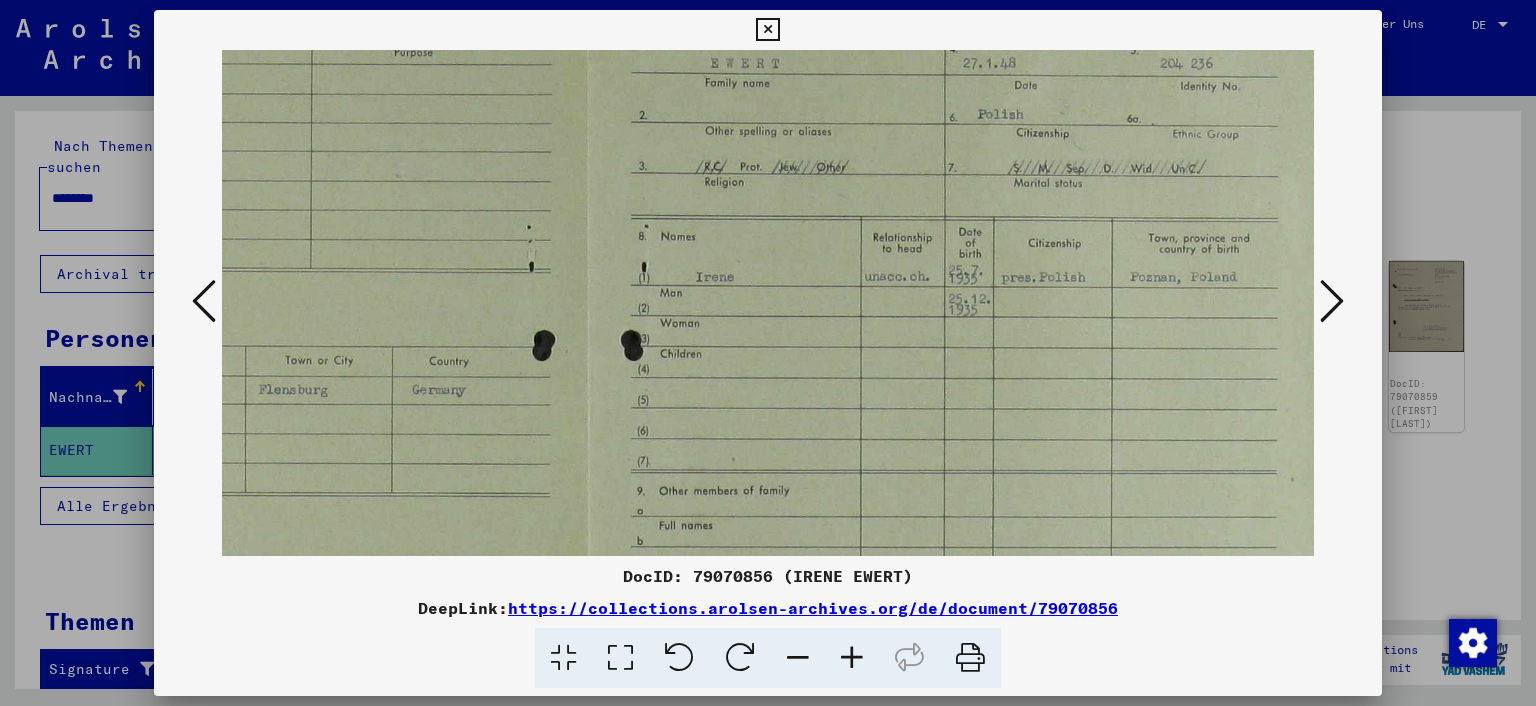 scroll, scrollTop: 150, scrollLeft: 370, axis: both 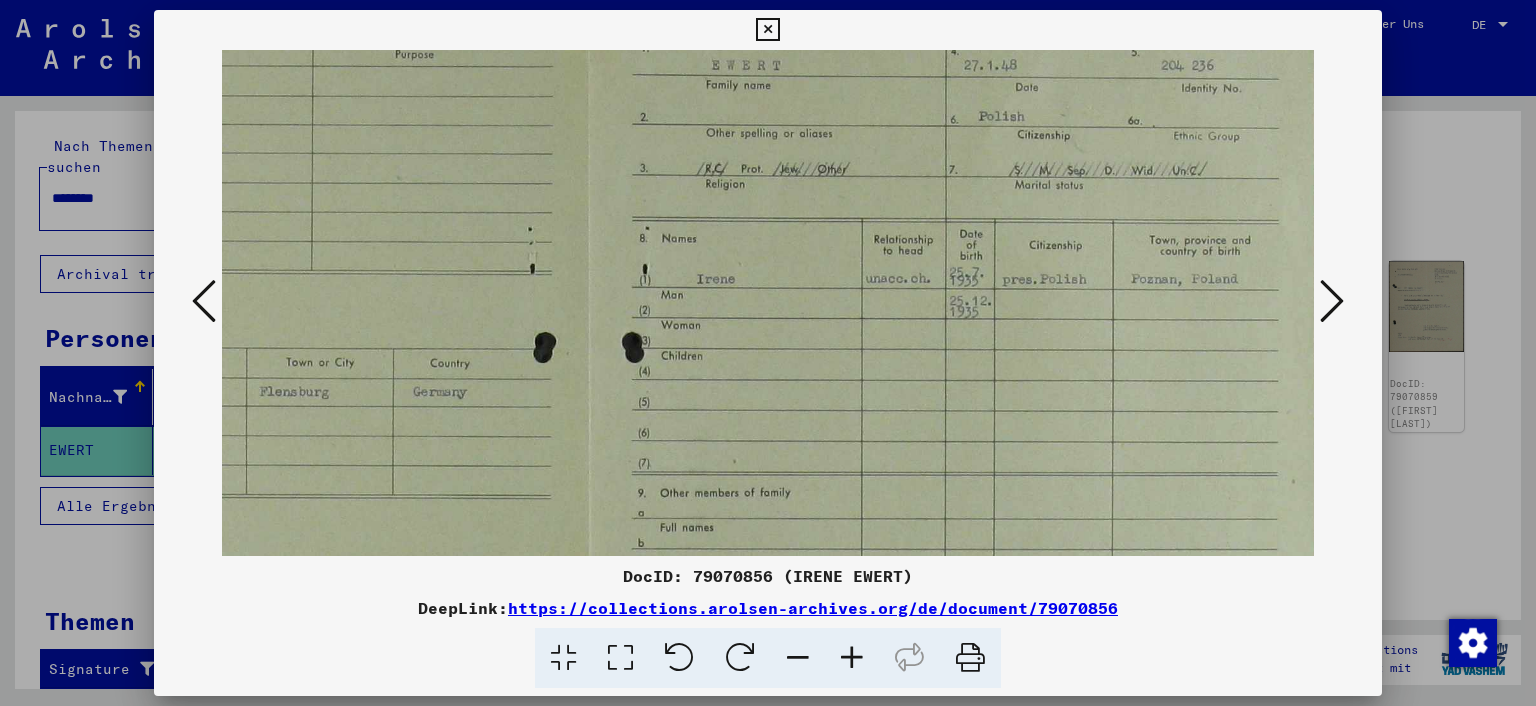 drag, startPoint x: 870, startPoint y: 321, endPoint x: 818, endPoint y: 448, distance: 137.23338 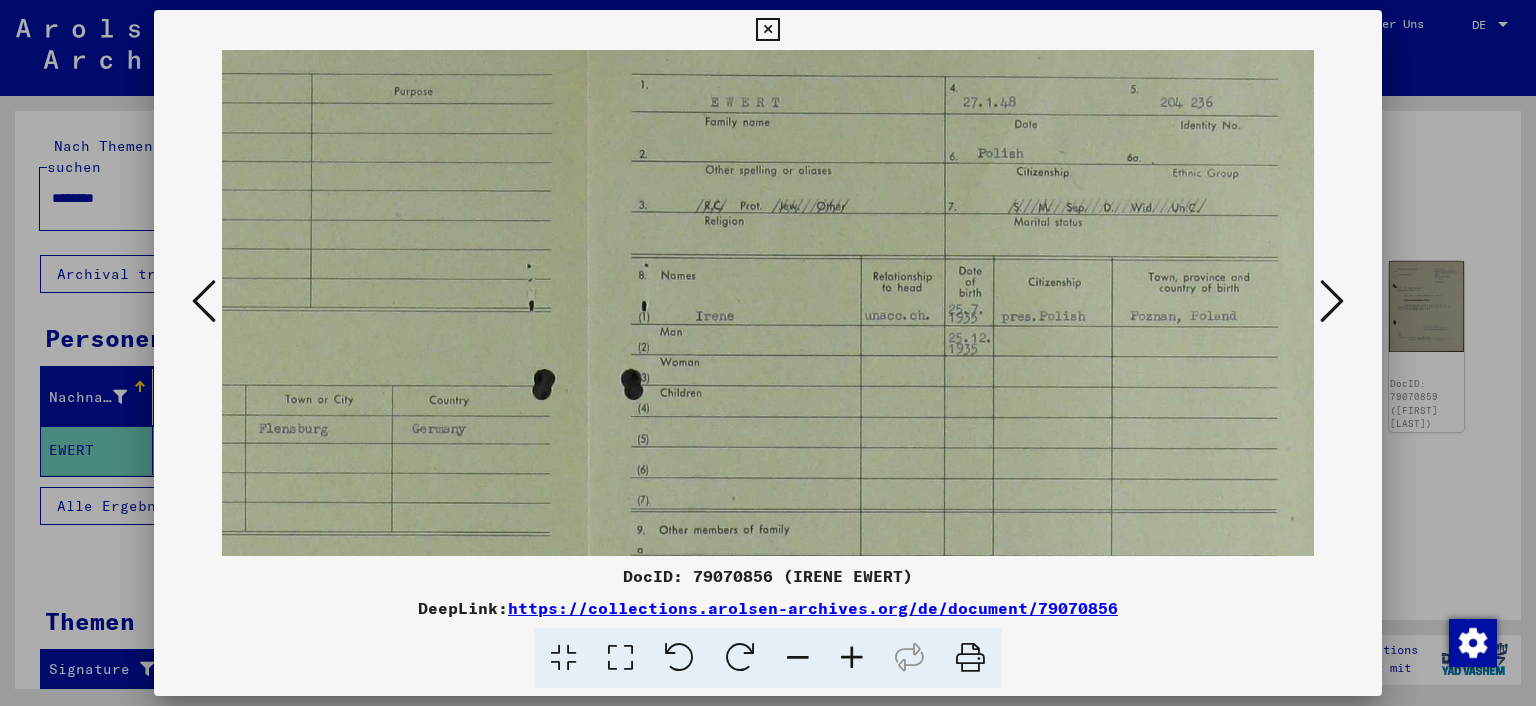 scroll, scrollTop: 112, scrollLeft: 371, axis: both 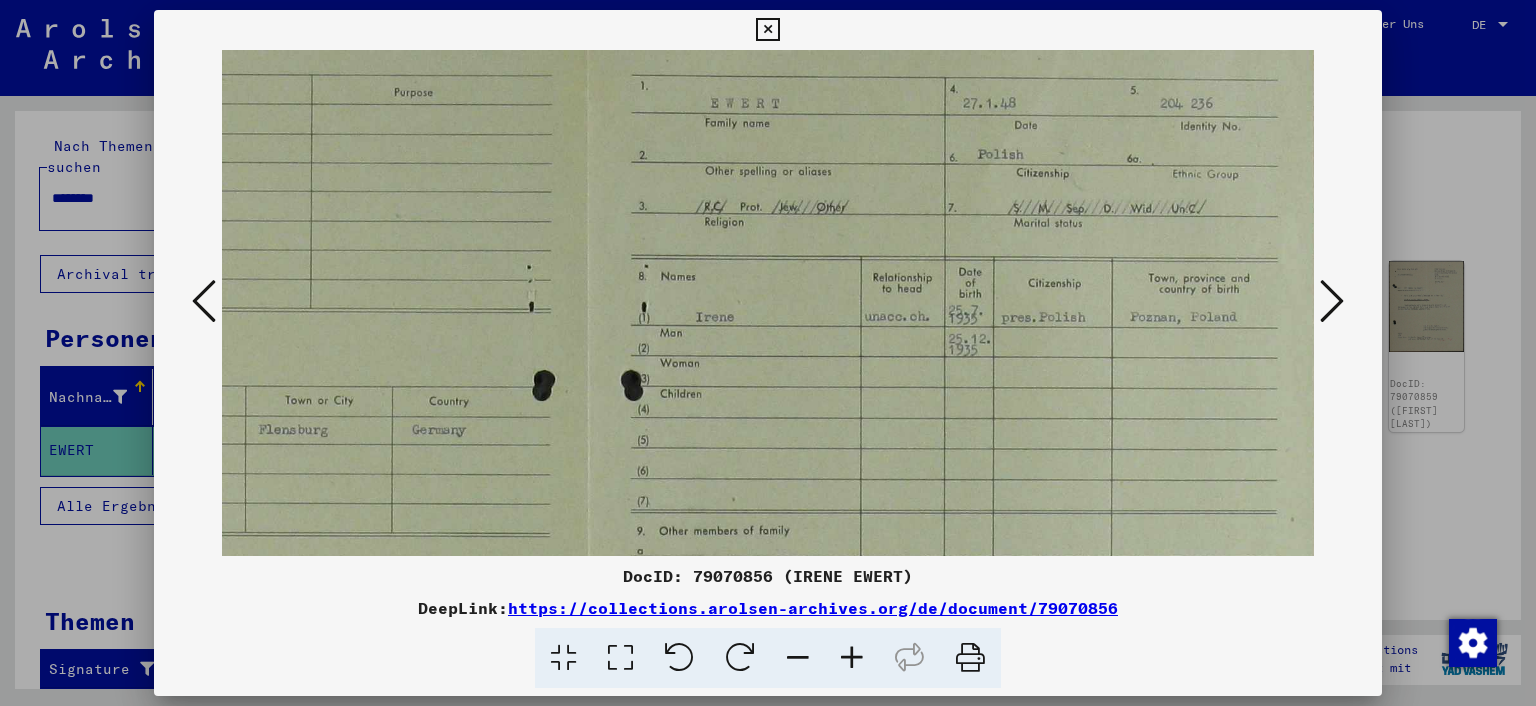 drag, startPoint x: 764, startPoint y: 332, endPoint x: 751, endPoint y: 347, distance: 19.849434 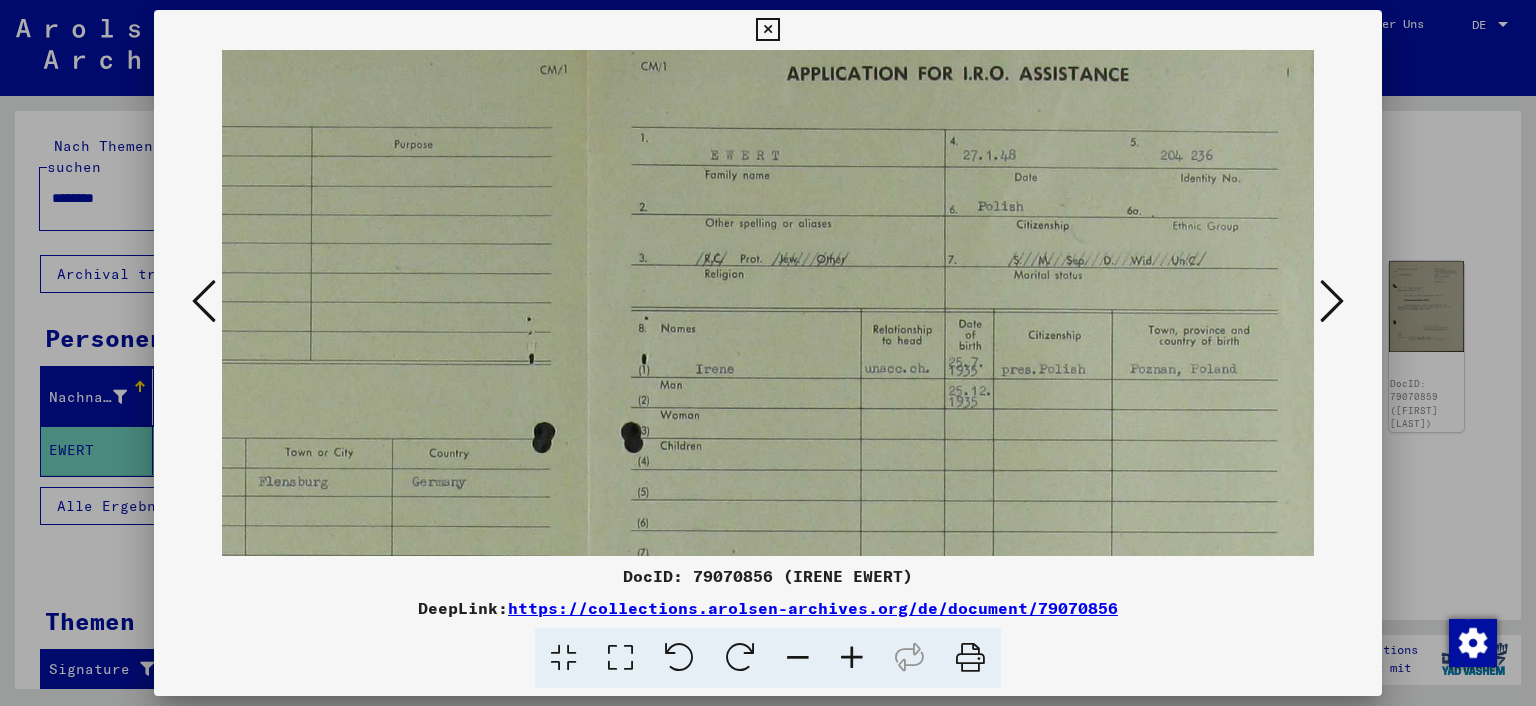 scroll, scrollTop: 0, scrollLeft: 371, axis: horizontal 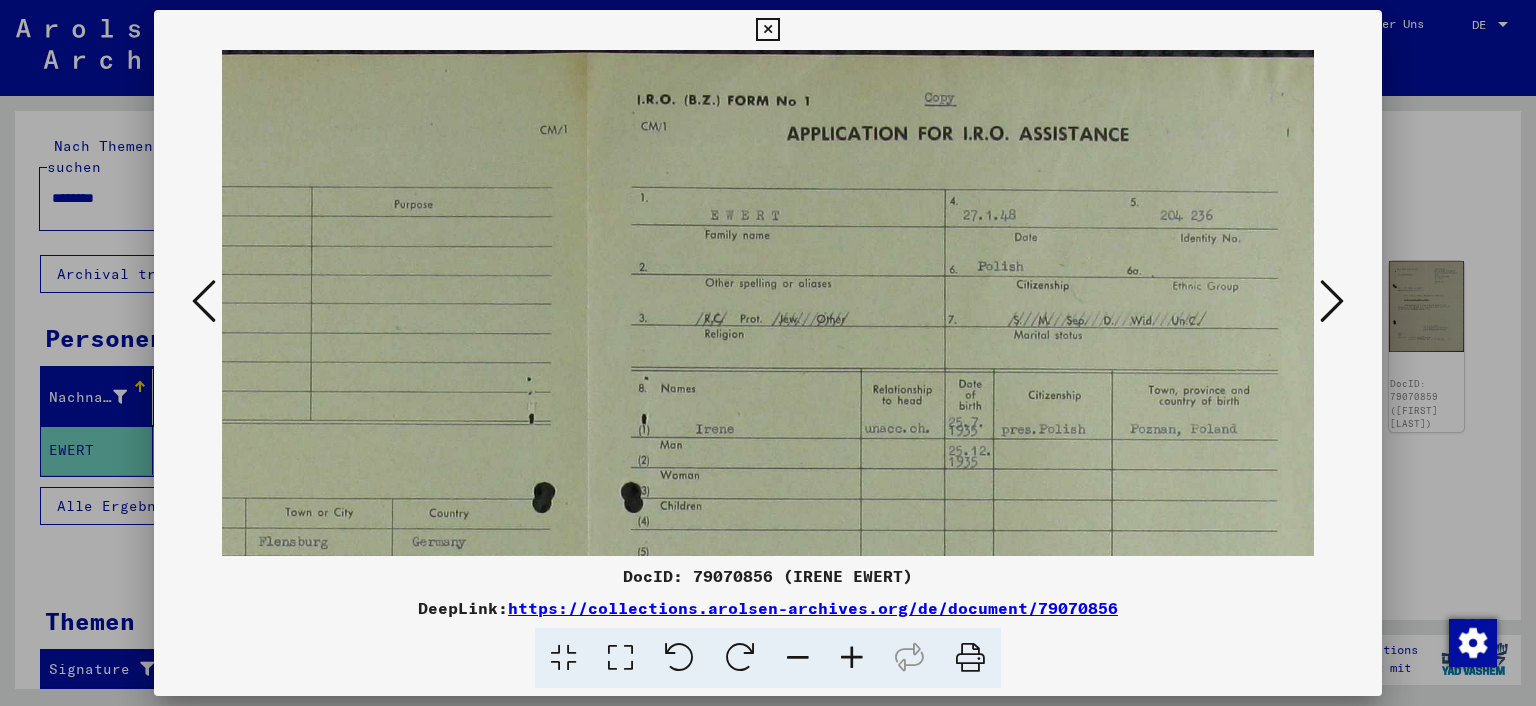 drag, startPoint x: 1150, startPoint y: 288, endPoint x: 1115, endPoint y: 414, distance: 130.7708 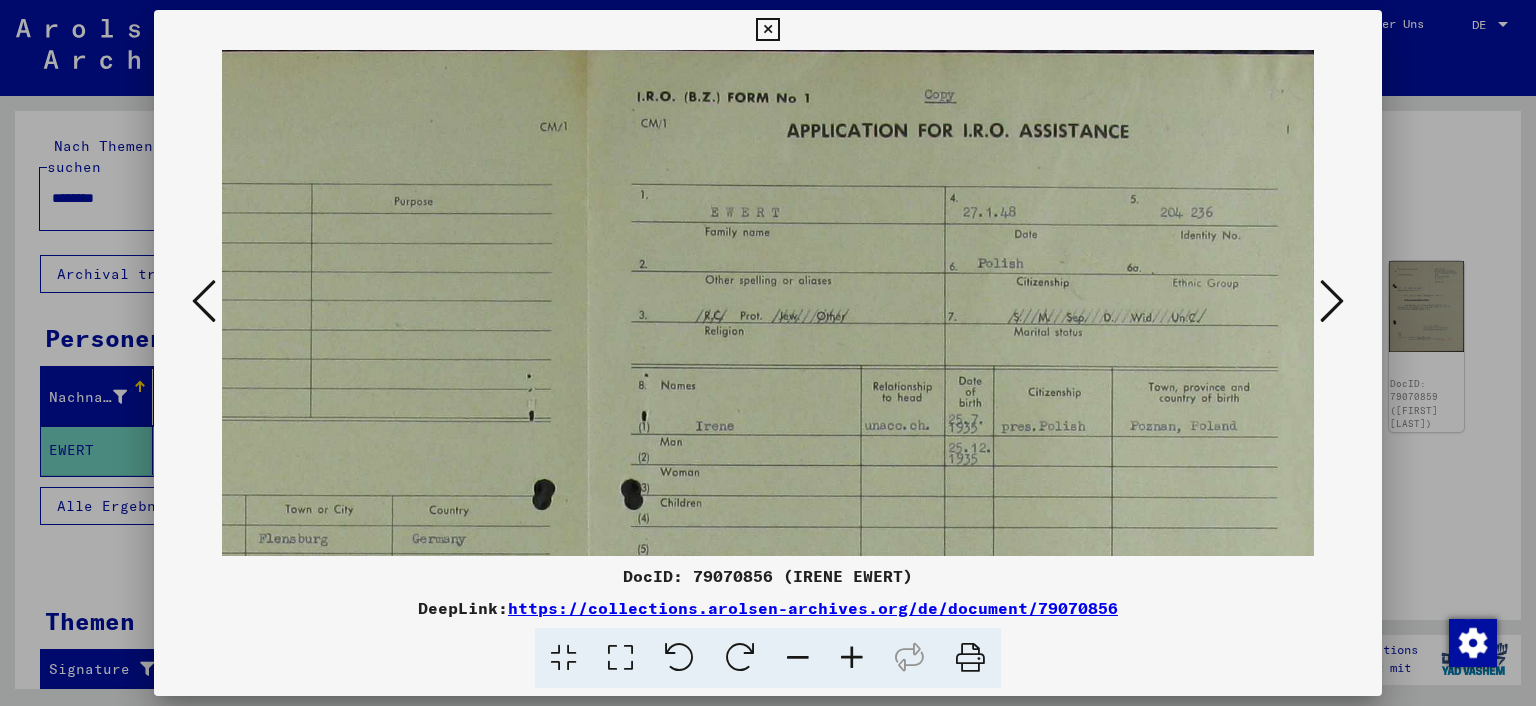click at bounding box center (1332, 301) 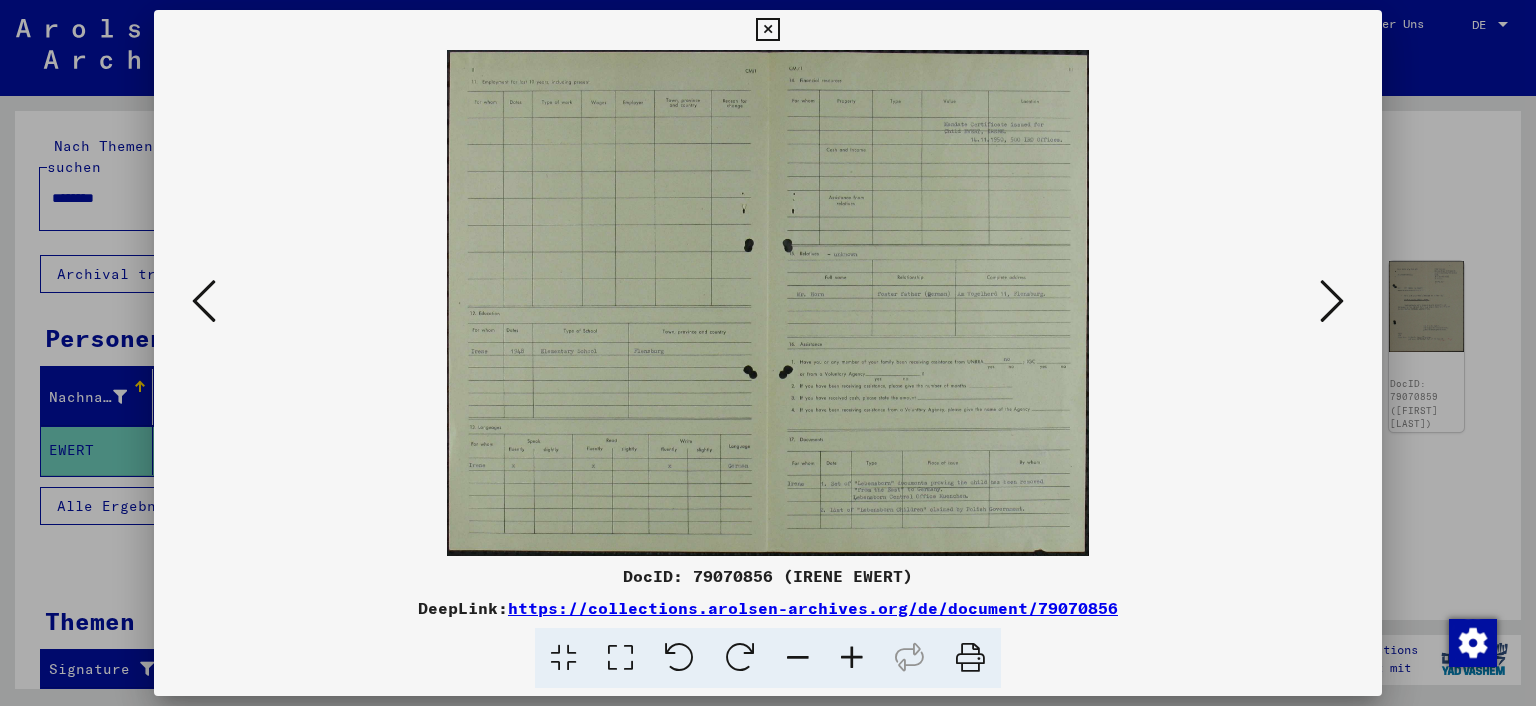 scroll, scrollTop: 0, scrollLeft: 0, axis: both 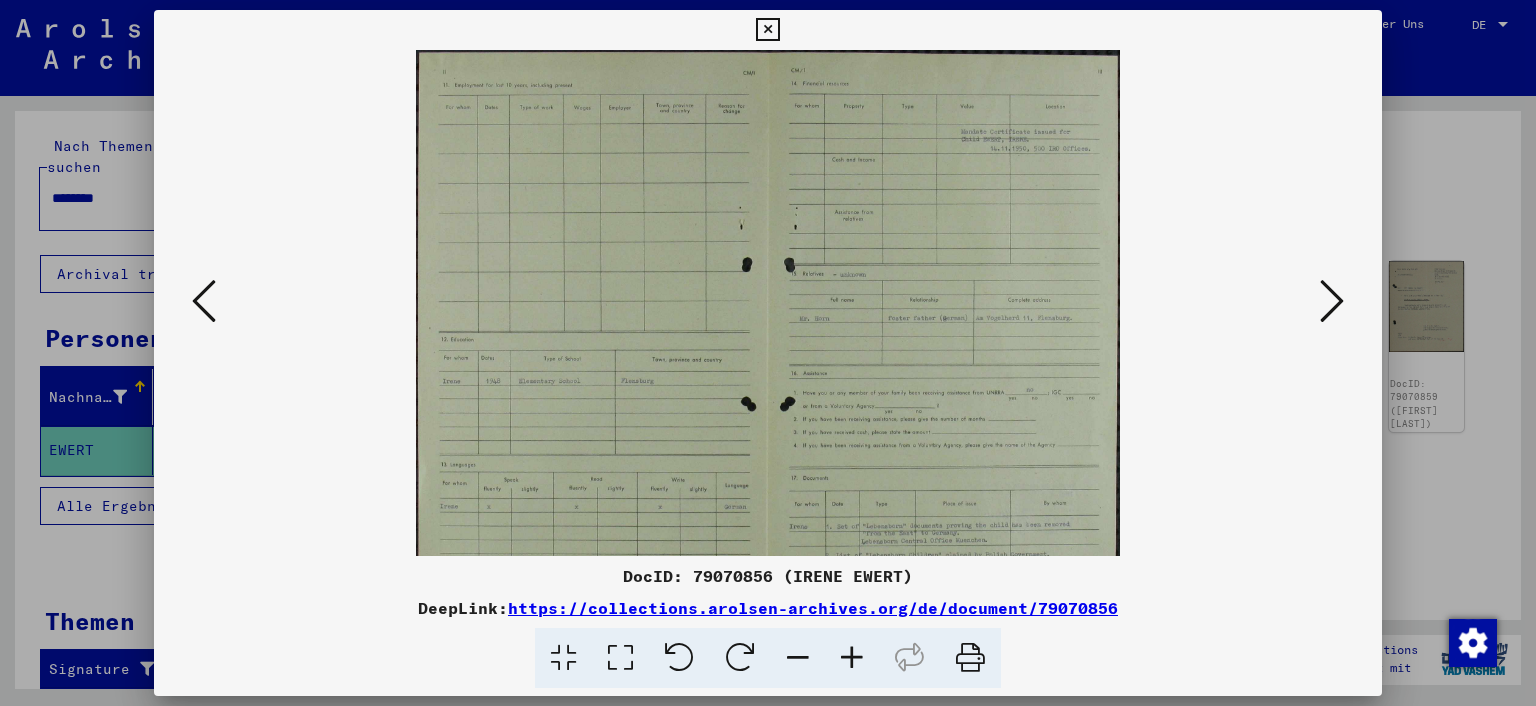 drag, startPoint x: 853, startPoint y: 646, endPoint x: 868, endPoint y: 638, distance: 17 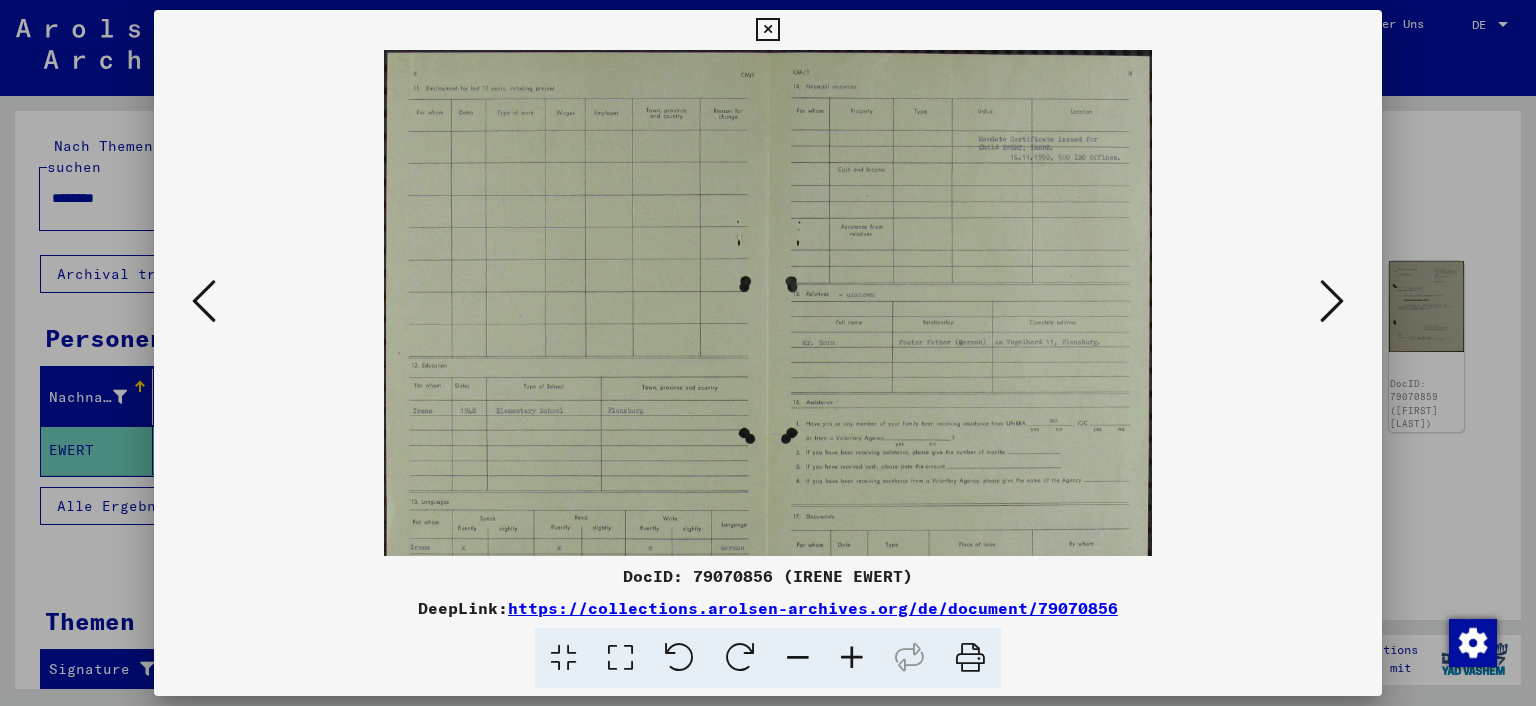 click at bounding box center (852, 658) 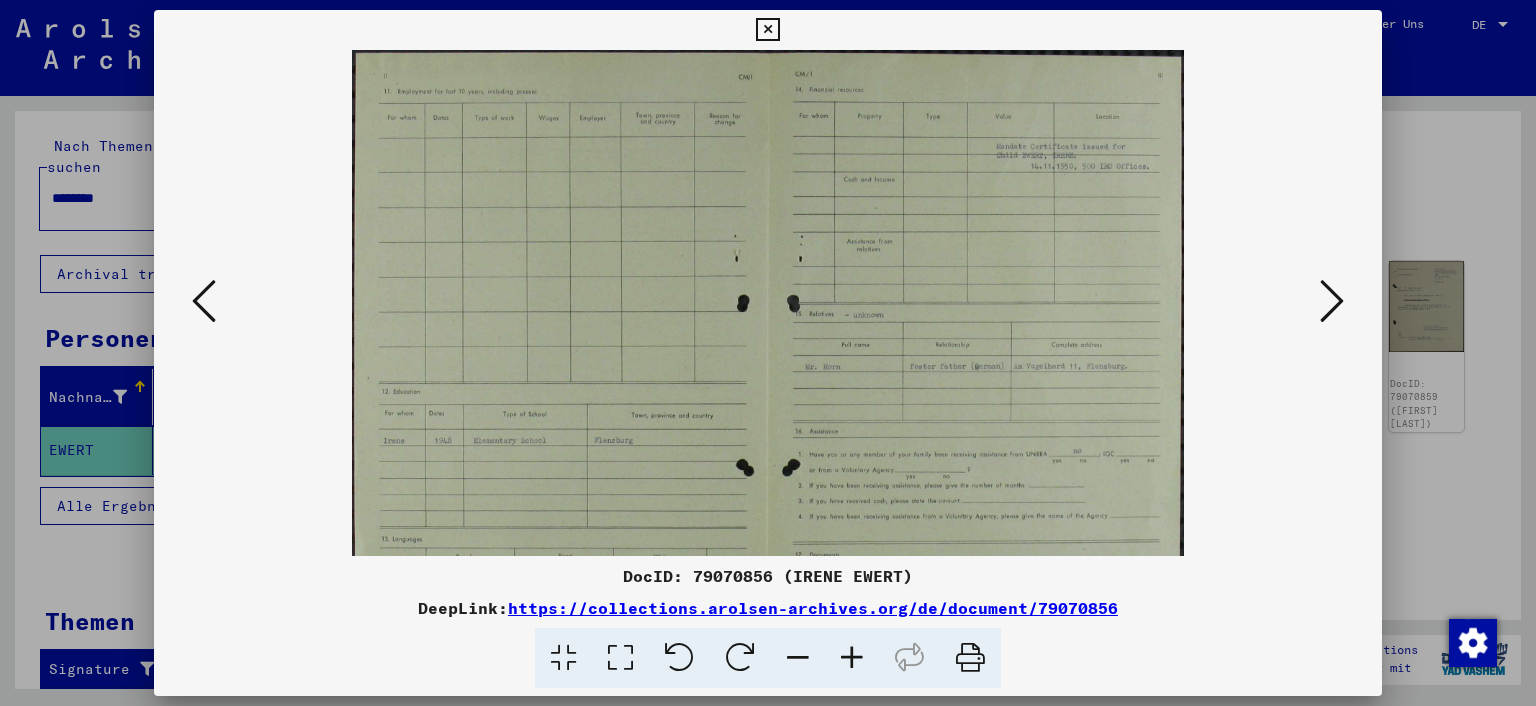 click at bounding box center [852, 658] 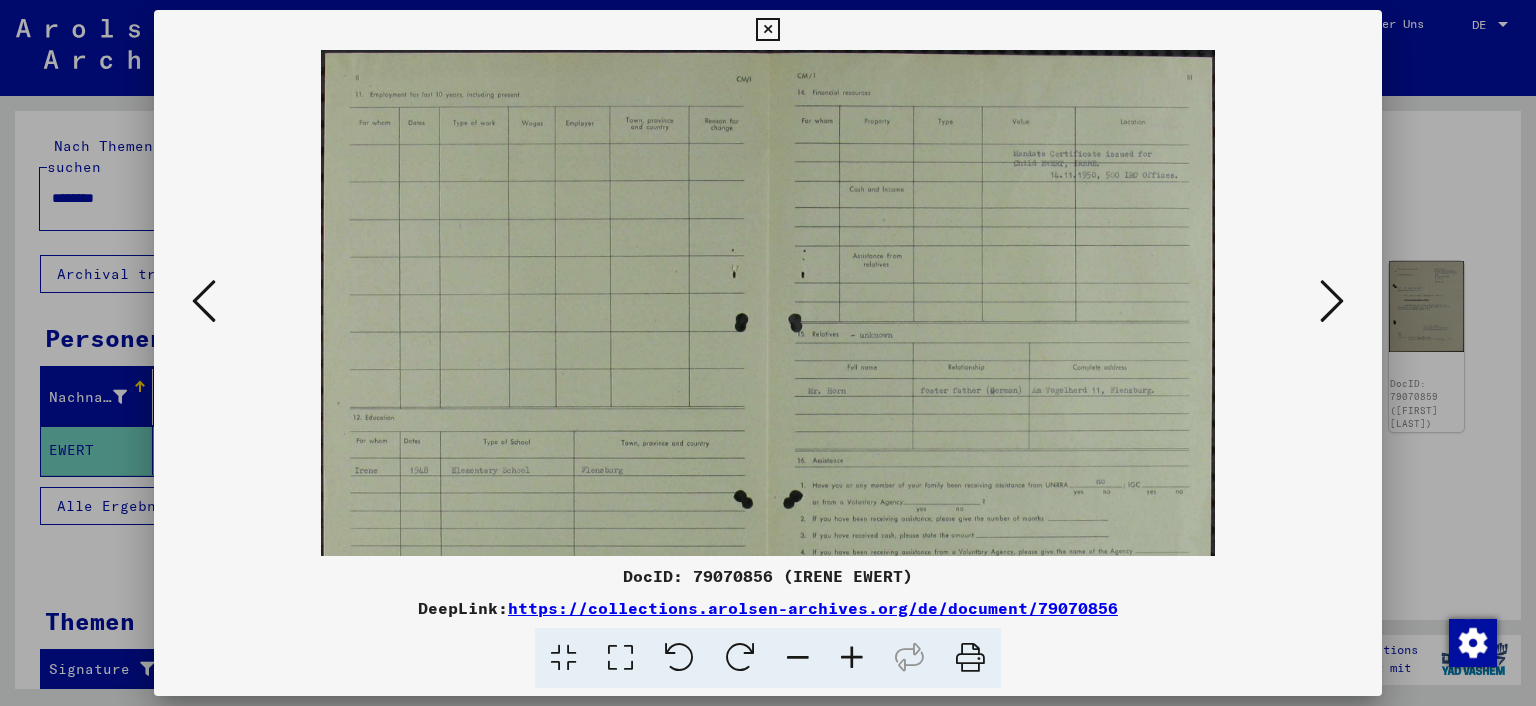 click at bounding box center [852, 658] 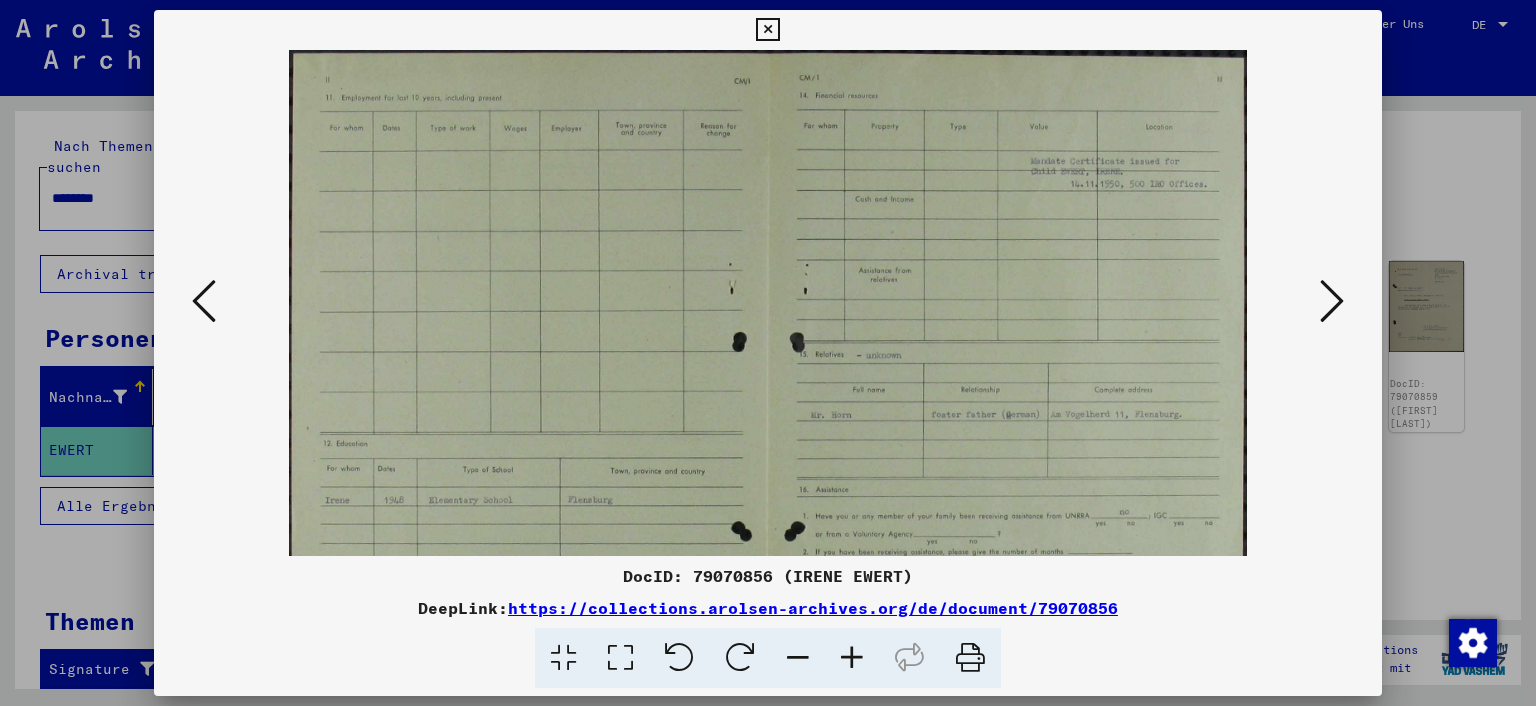 click at bounding box center (852, 658) 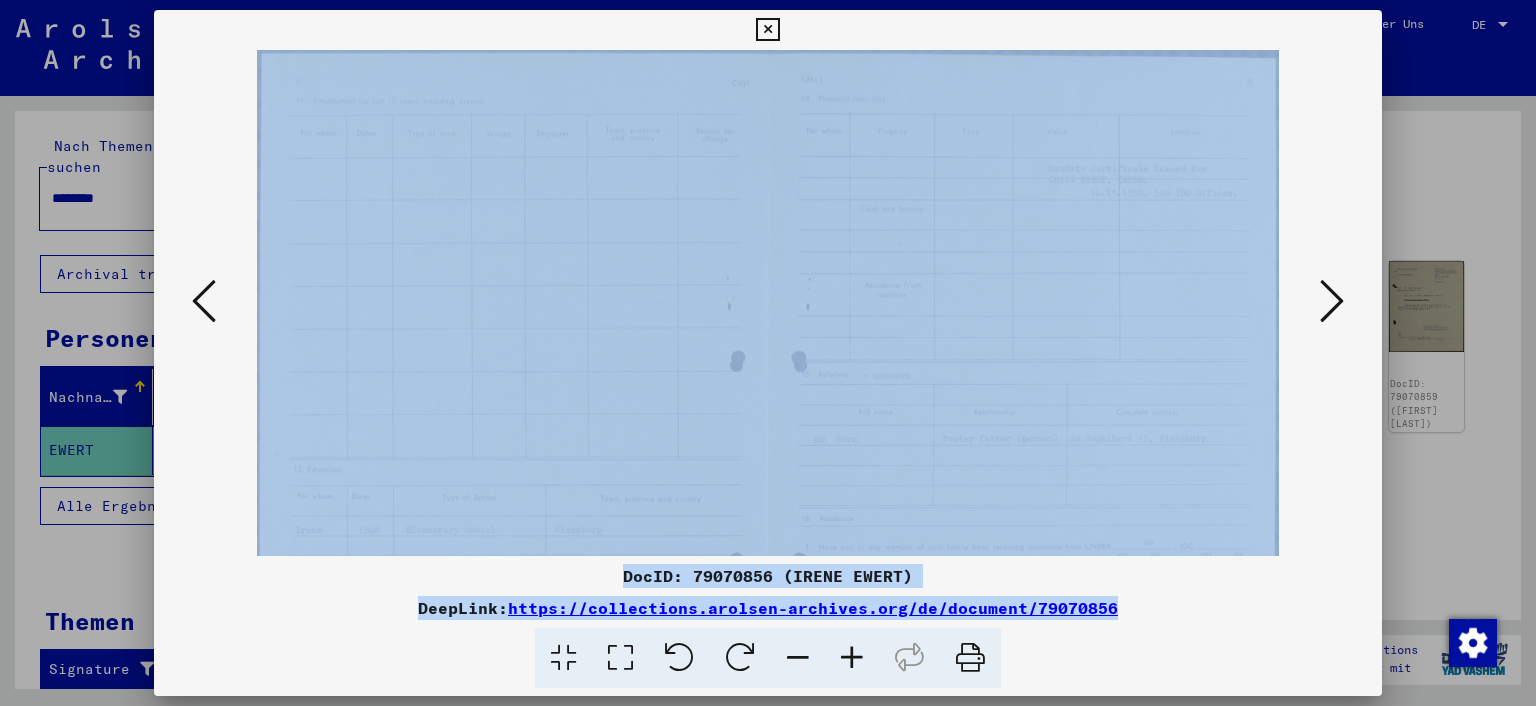 click at bounding box center (852, 658) 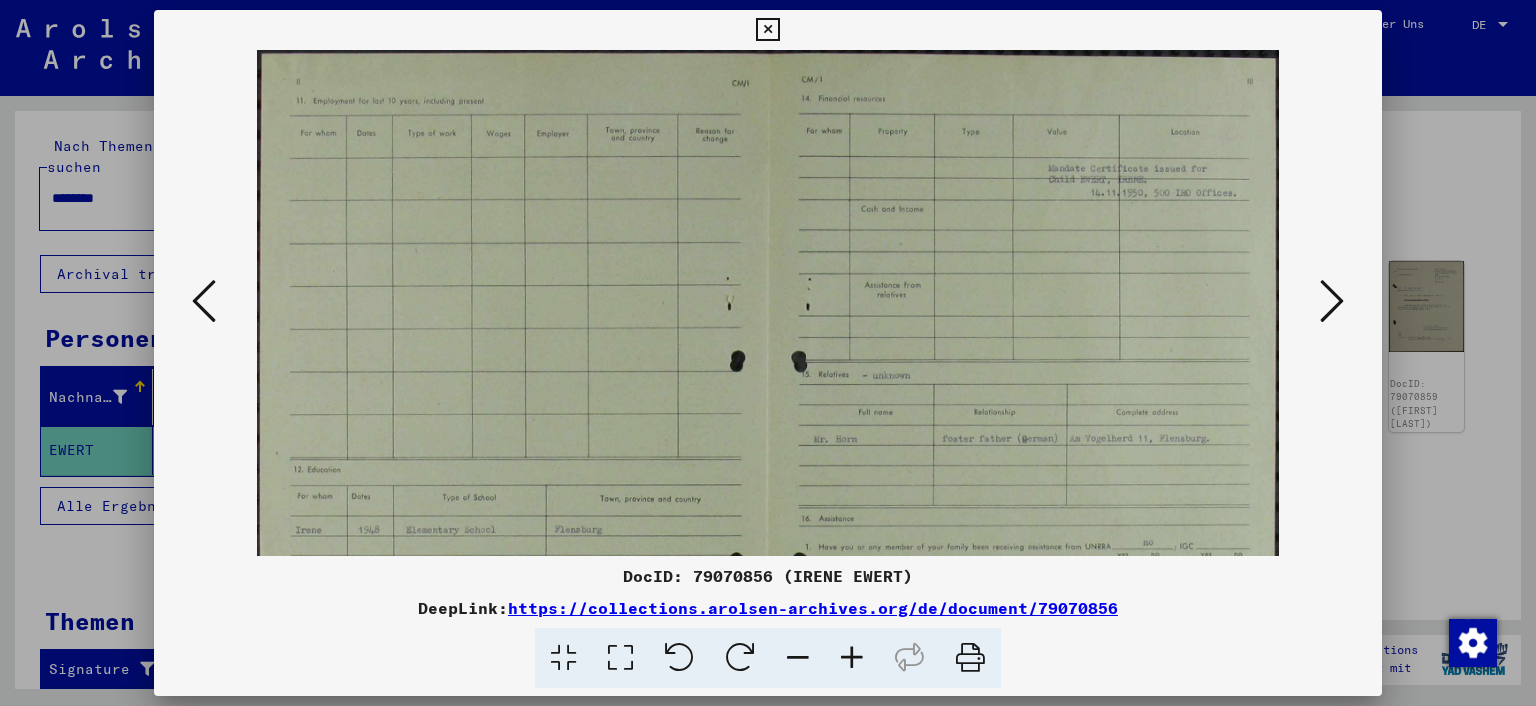 drag, startPoint x: 854, startPoint y: 642, endPoint x: 866, endPoint y: 602, distance: 41.761227 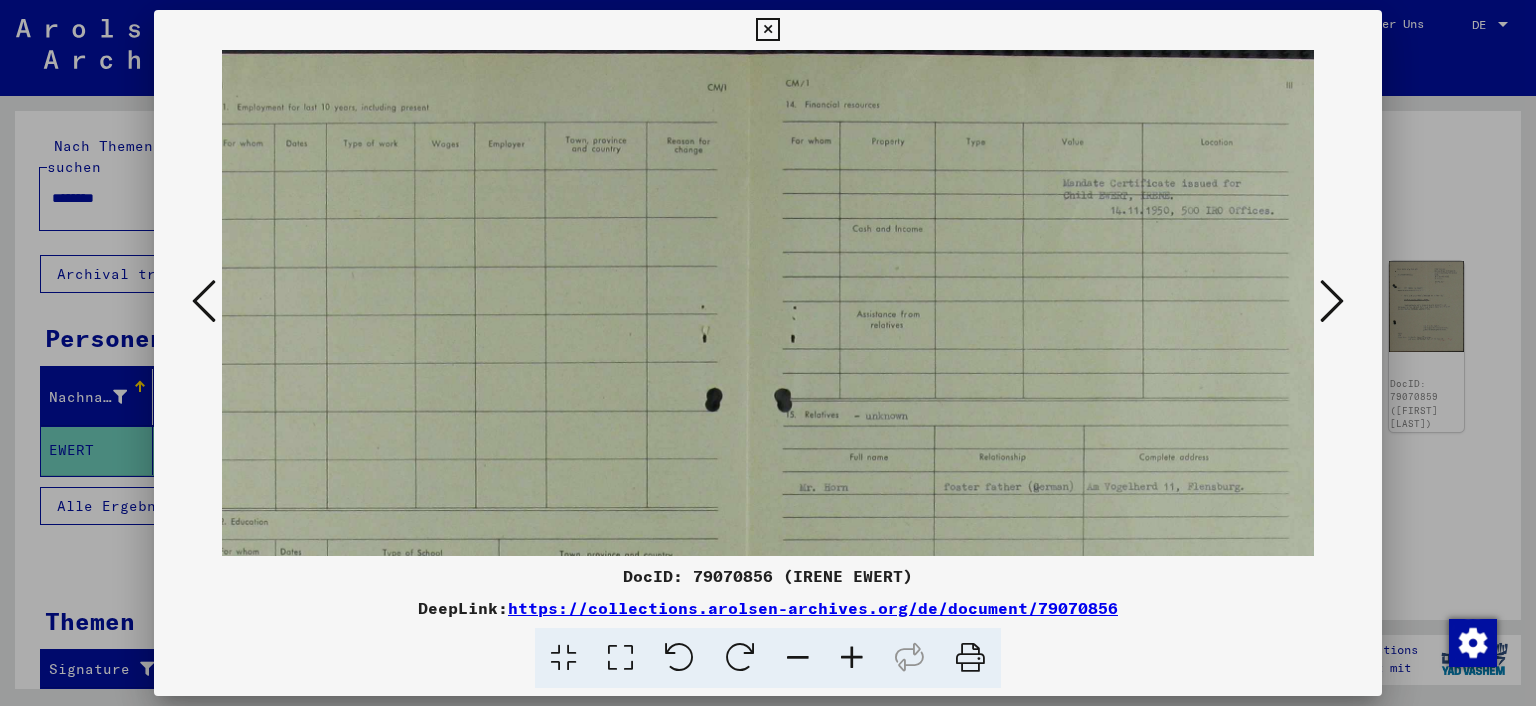scroll, scrollTop: 0, scrollLeft: 48, axis: horizontal 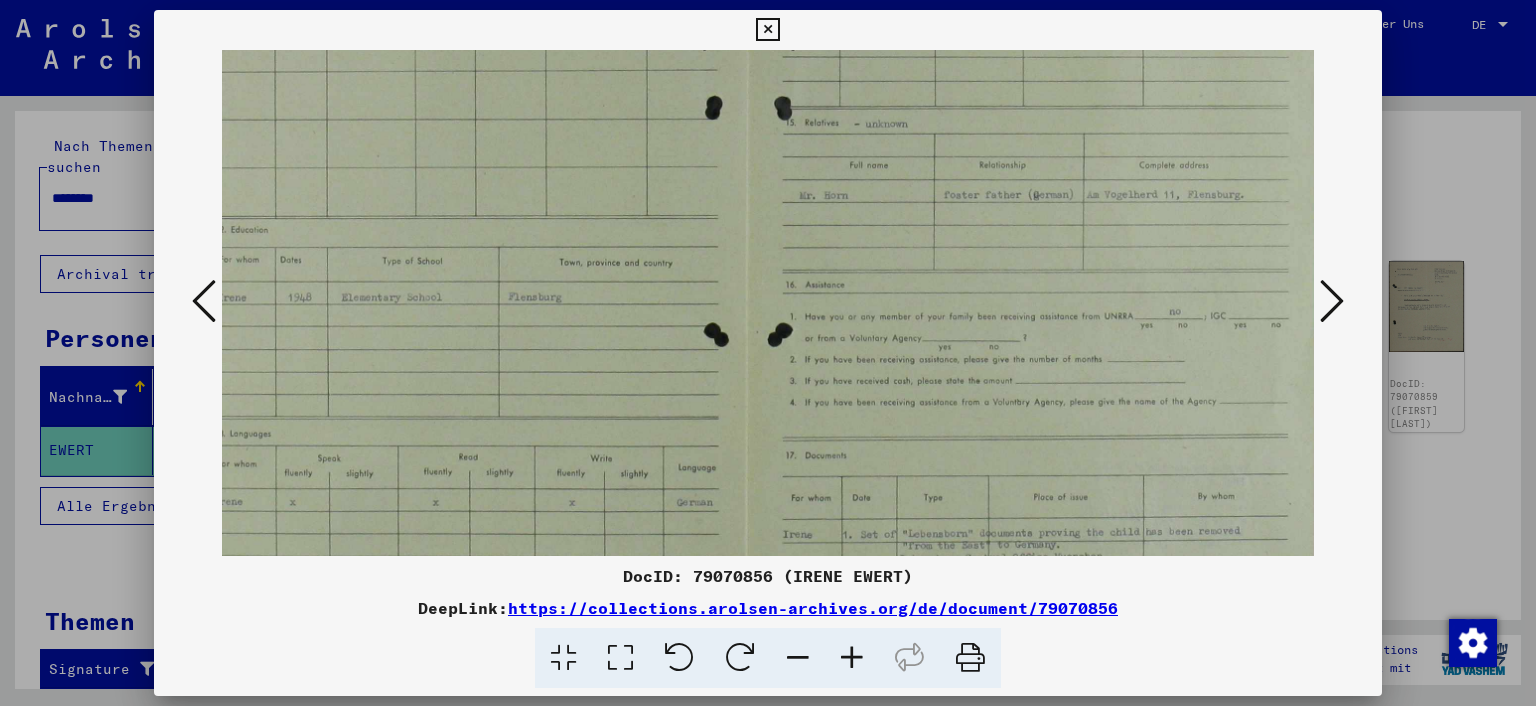 drag, startPoint x: 1121, startPoint y: 428, endPoint x: 826, endPoint y: 157, distance: 400.58206 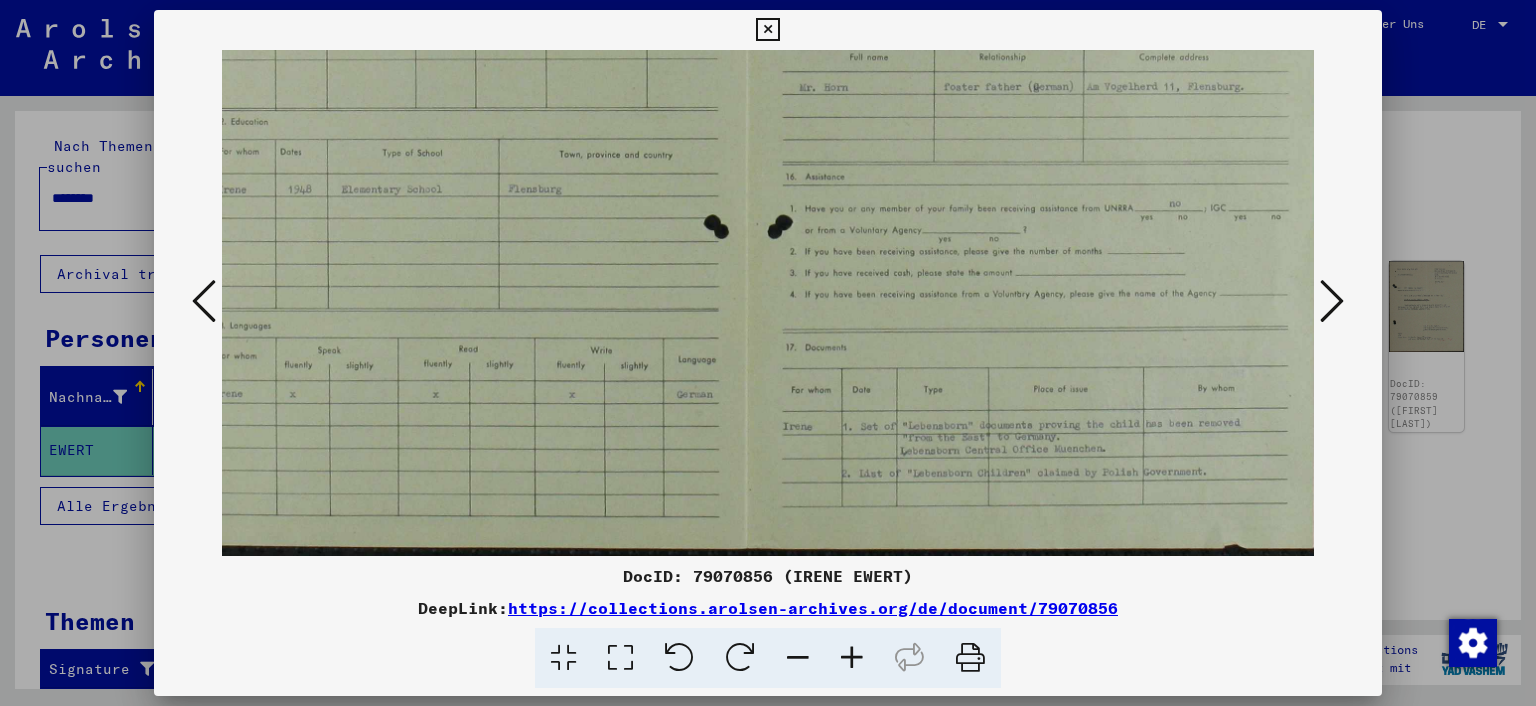 drag, startPoint x: 1026, startPoint y: 310, endPoint x: 938, endPoint y: 186, distance: 152.05263 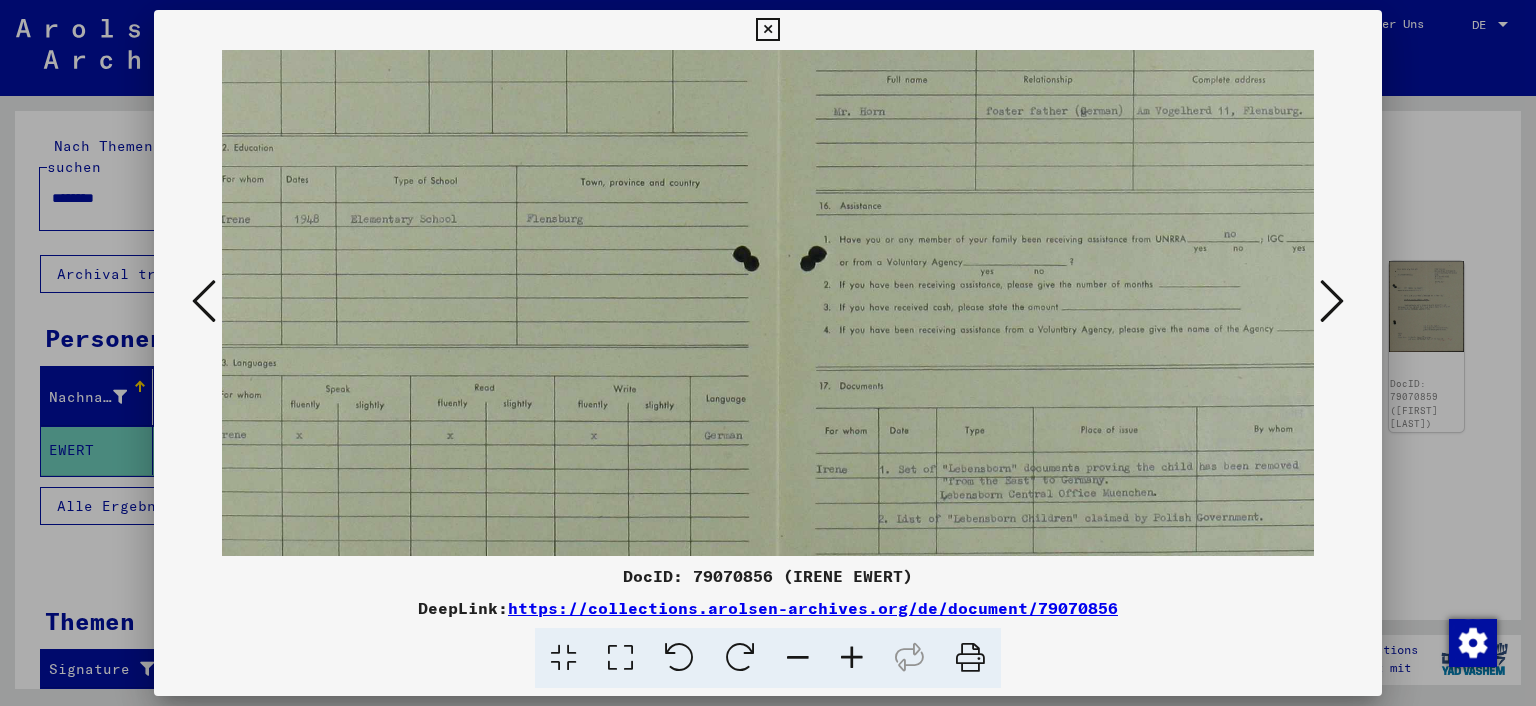 click at bounding box center [852, 658] 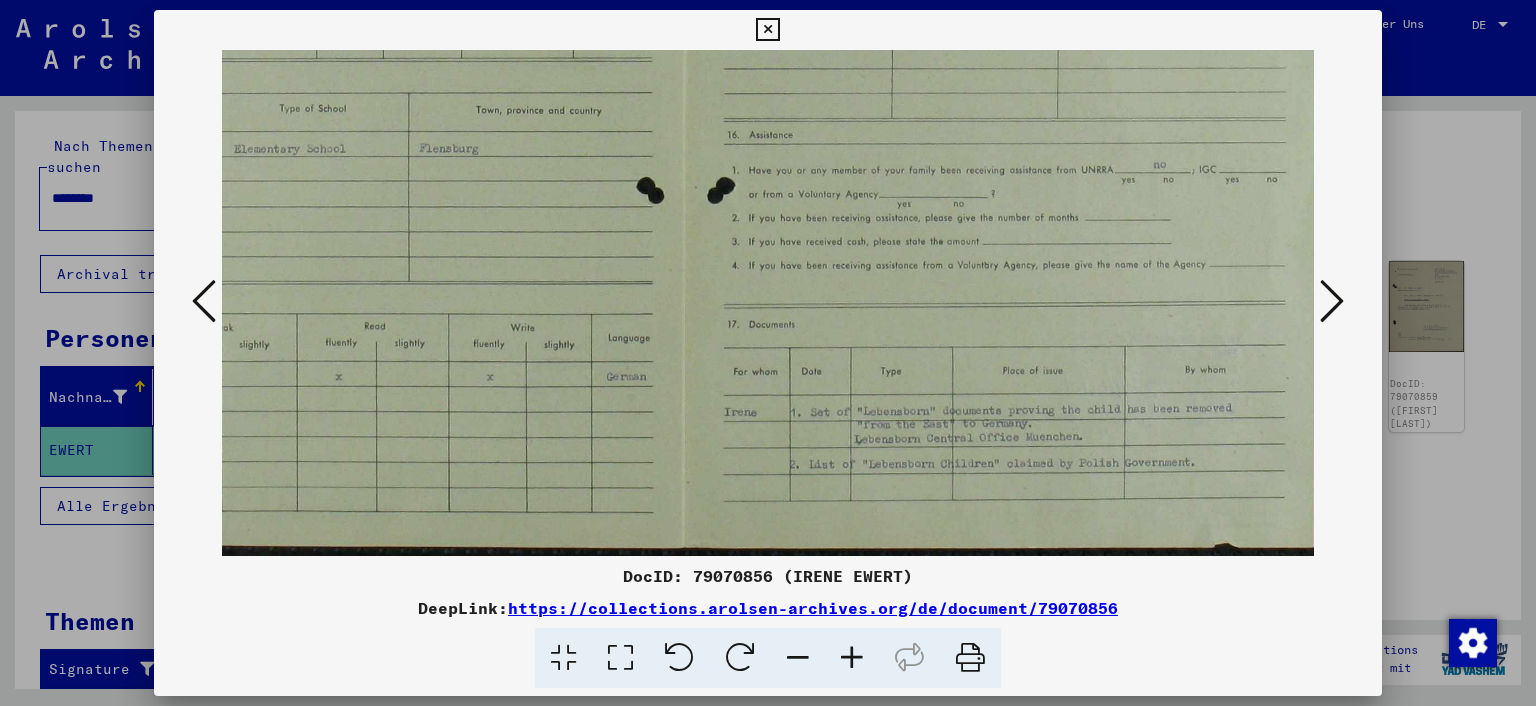 scroll, scrollTop: 499, scrollLeft: 174, axis: both 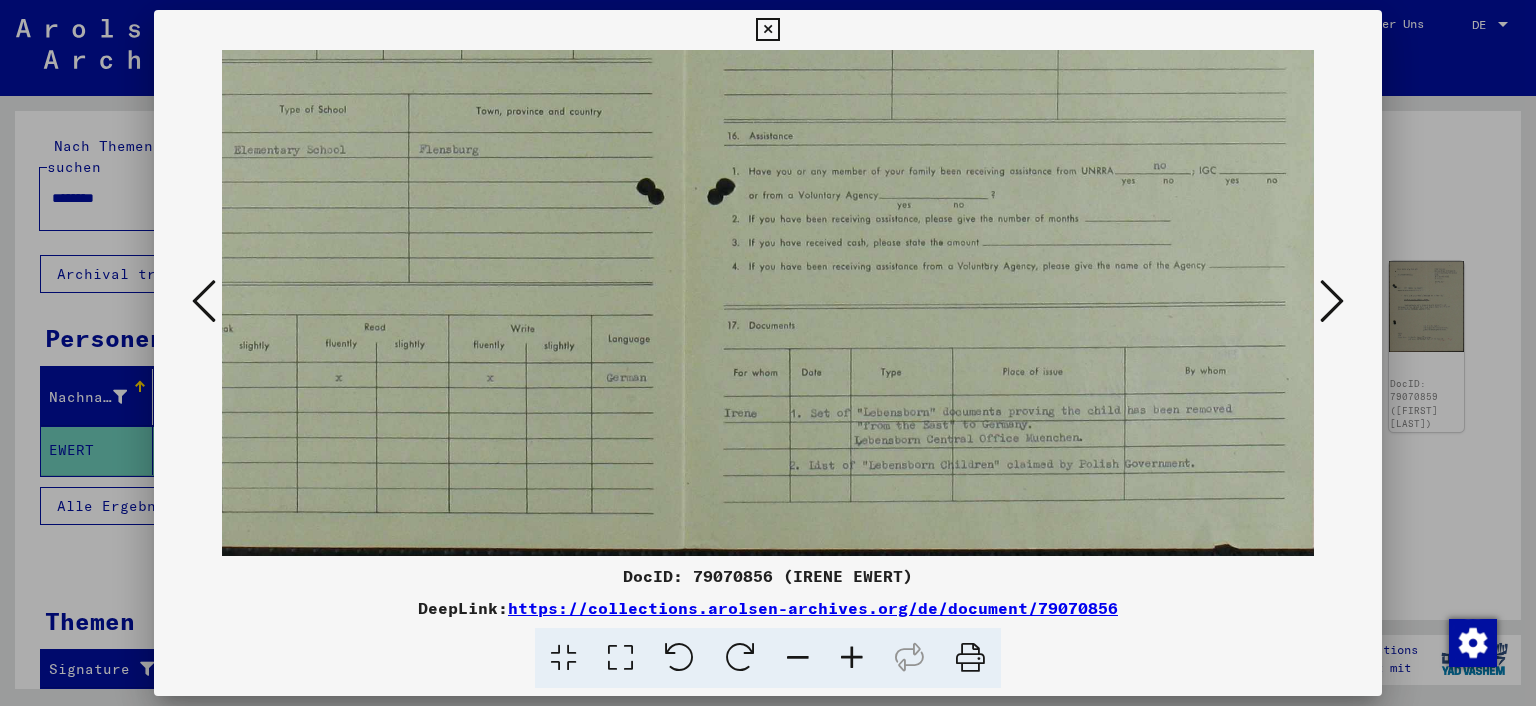 drag, startPoint x: 1138, startPoint y: 392, endPoint x: 702, endPoint y: 102, distance: 523.63727 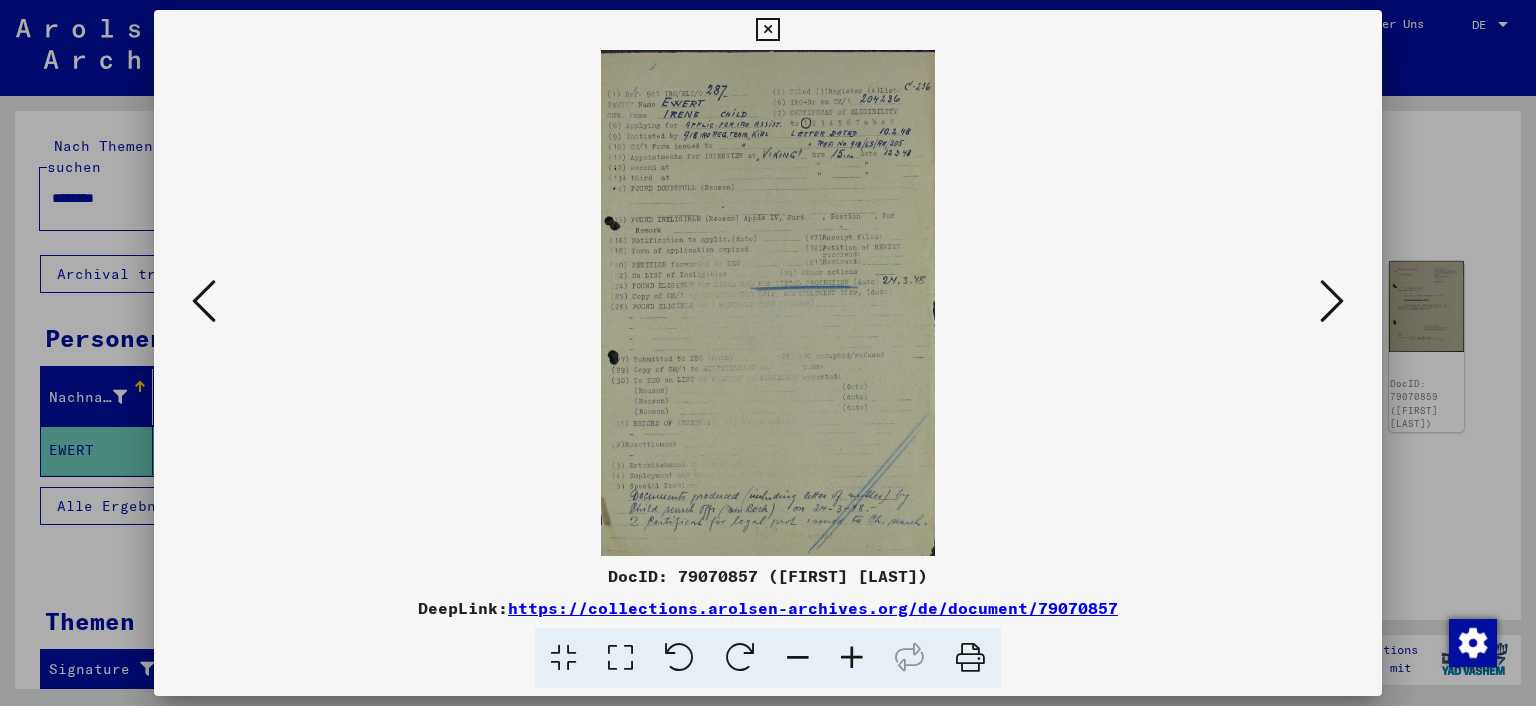 click at bounding box center (852, 658) 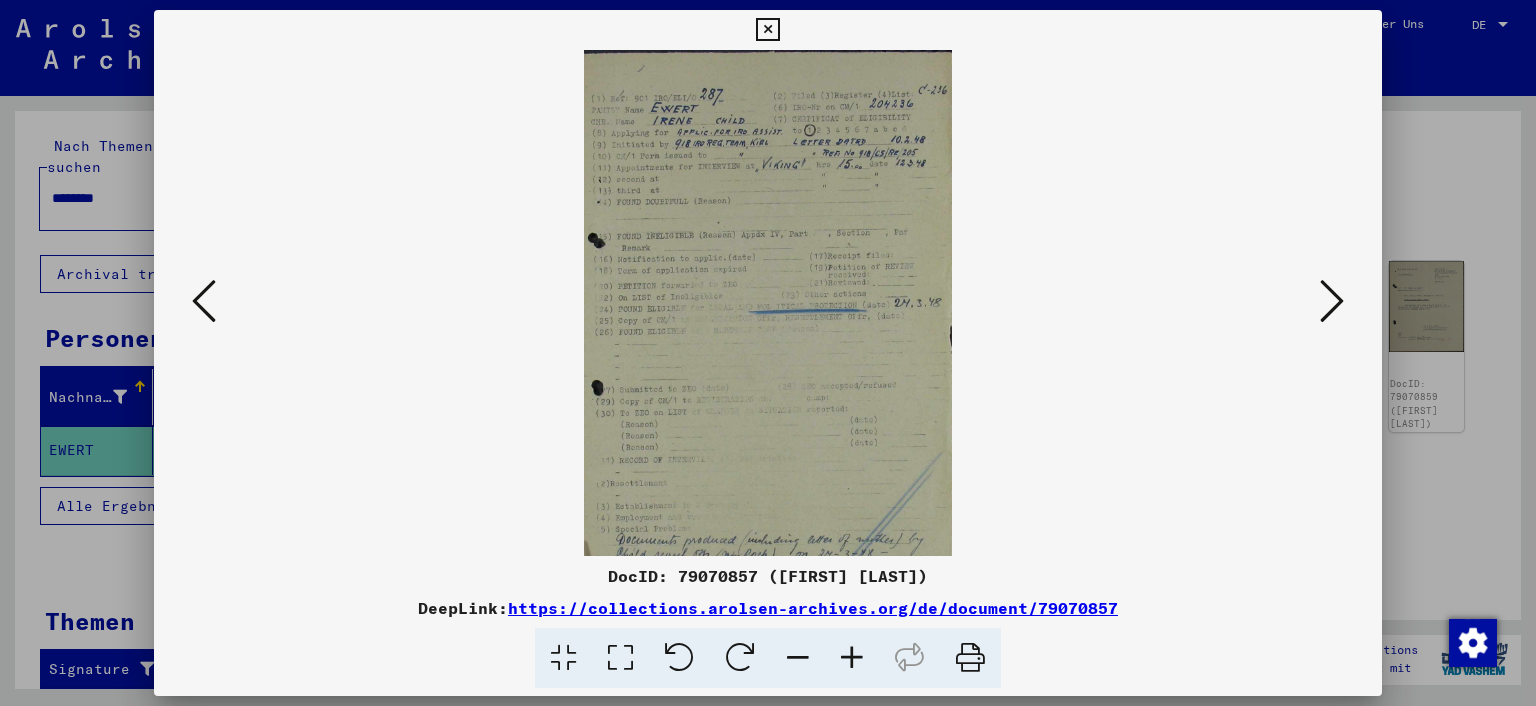 click at bounding box center [852, 658] 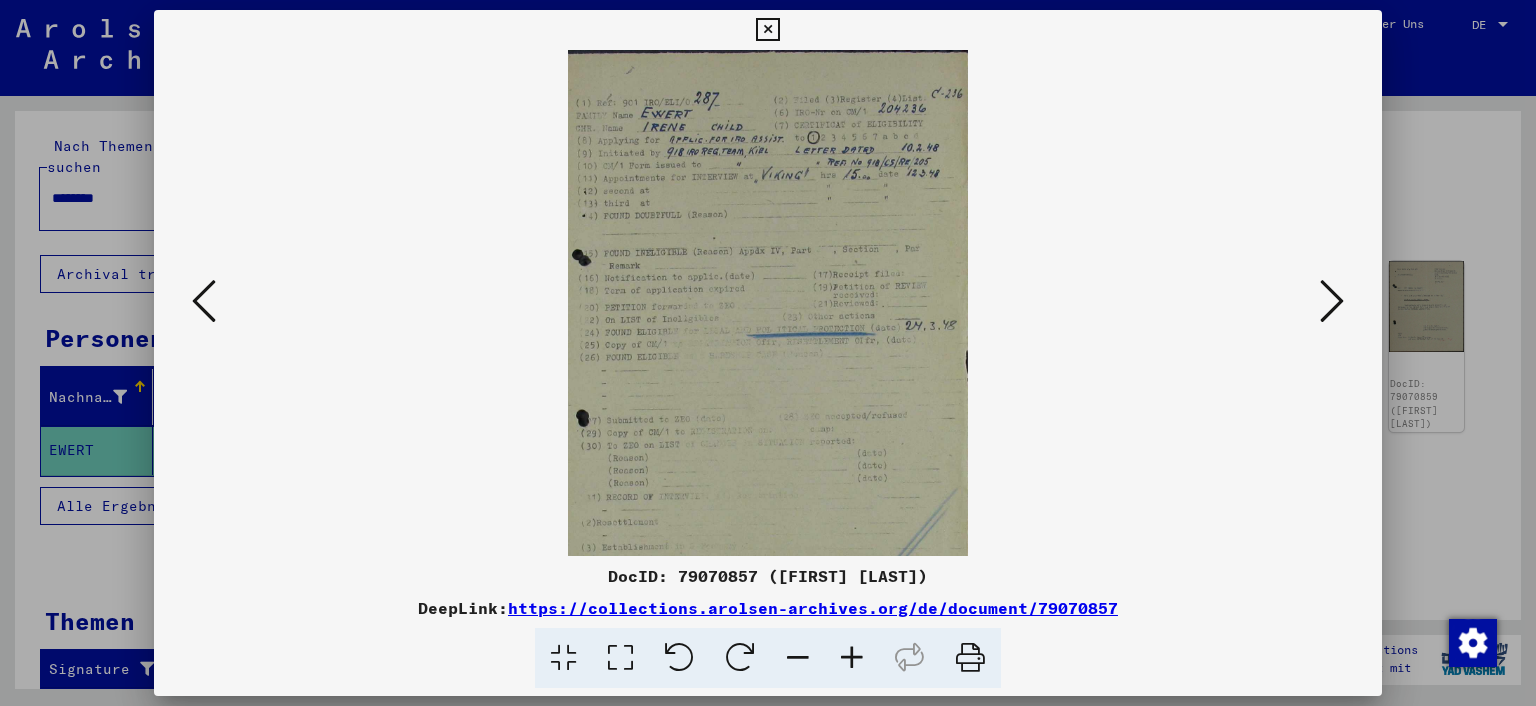 click at bounding box center (852, 658) 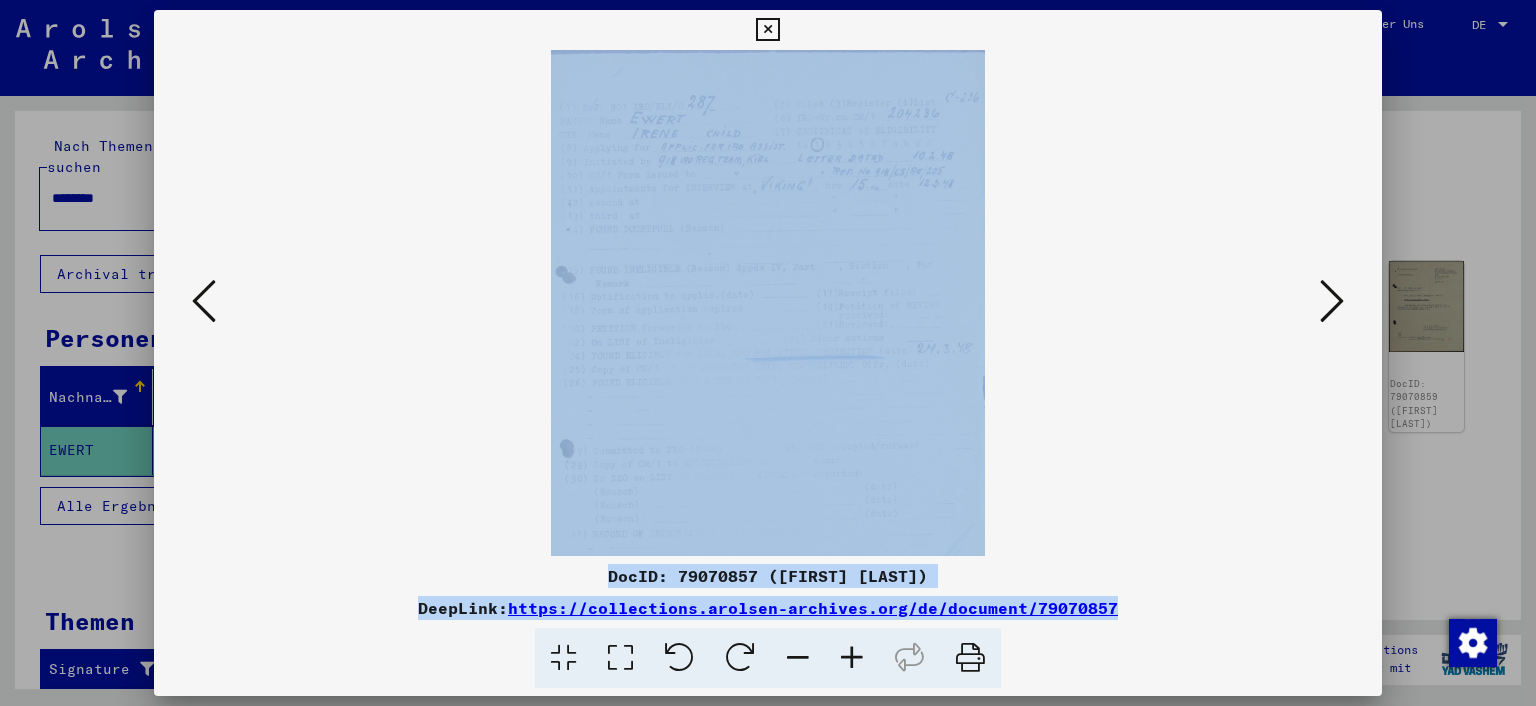 click at bounding box center (852, 658) 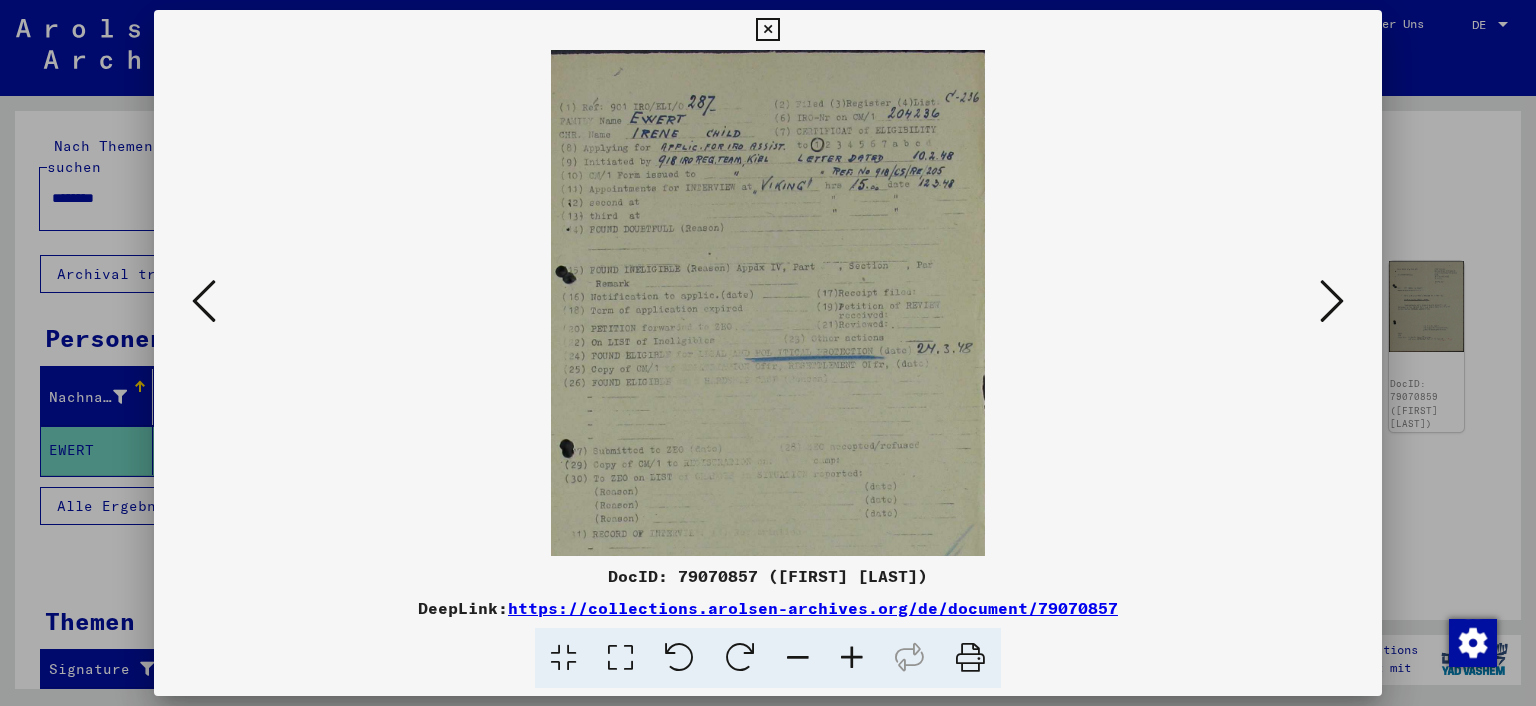 click at bounding box center (852, 658) 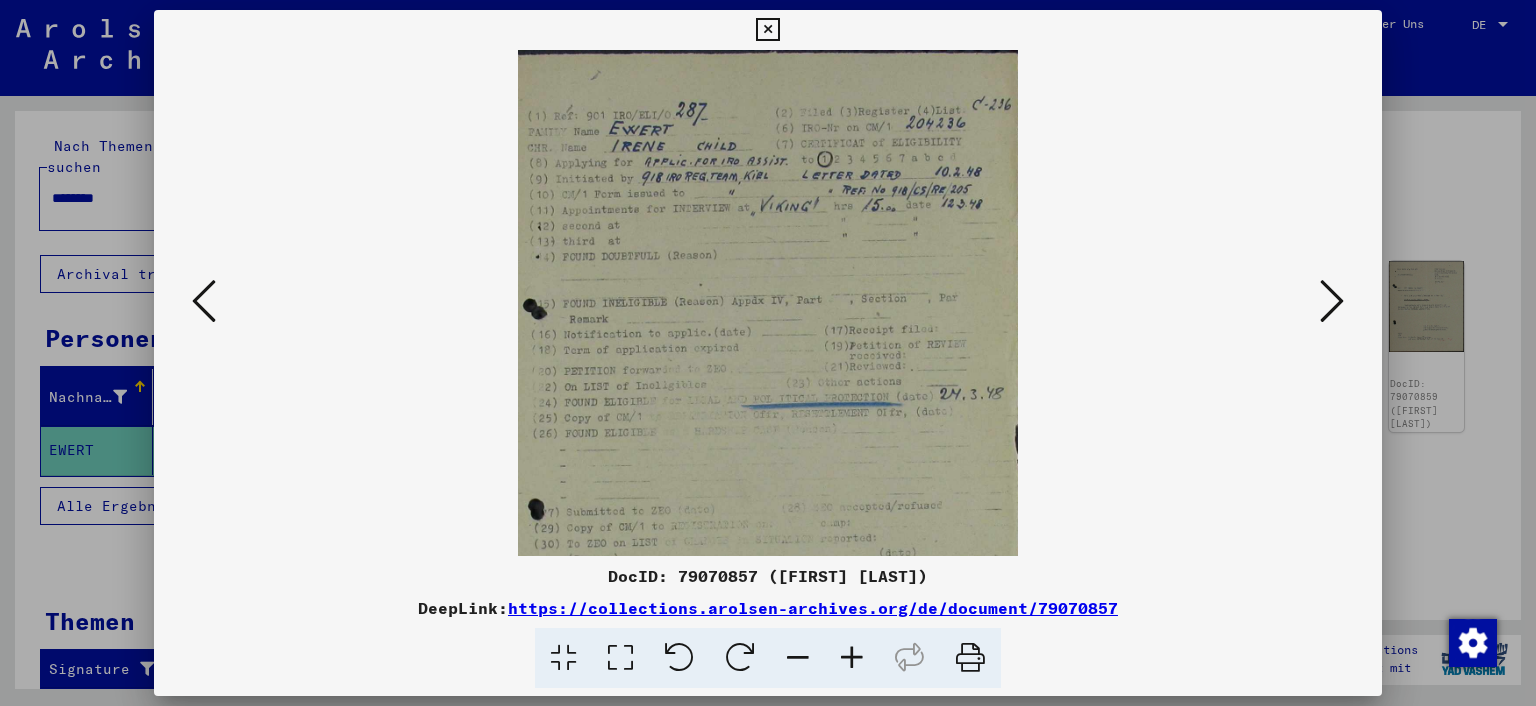 click at bounding box center [852, 658] 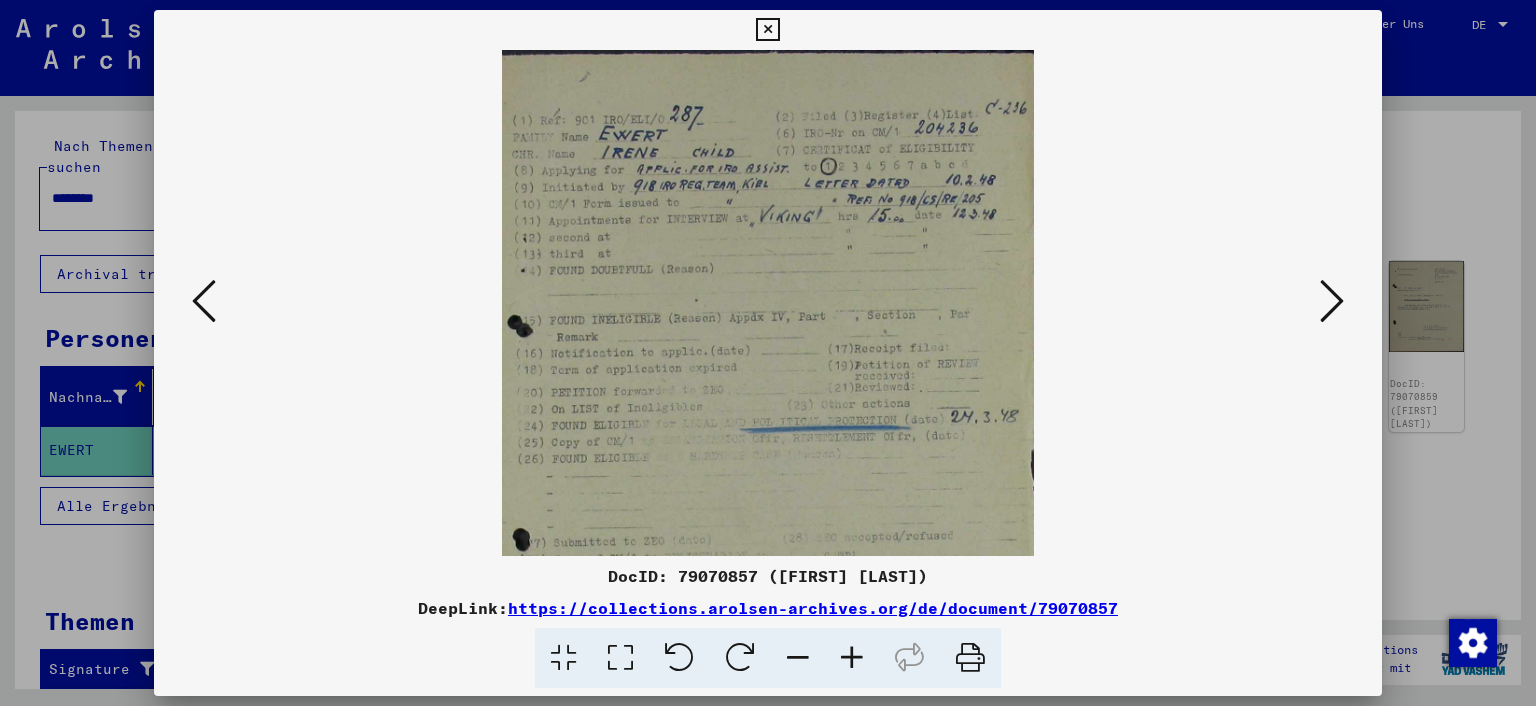 click at bounding box center [852, 658] 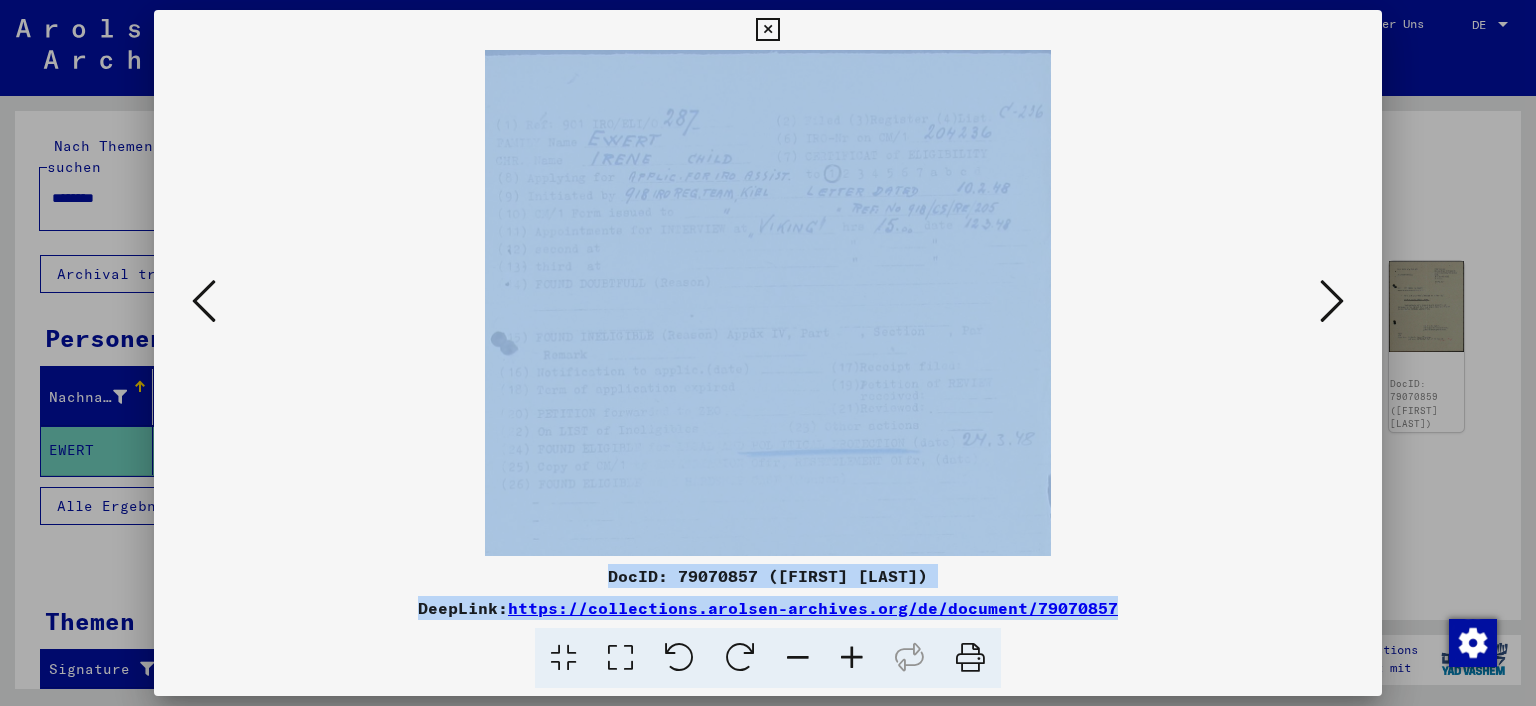 click at bounding box center [852, 658] 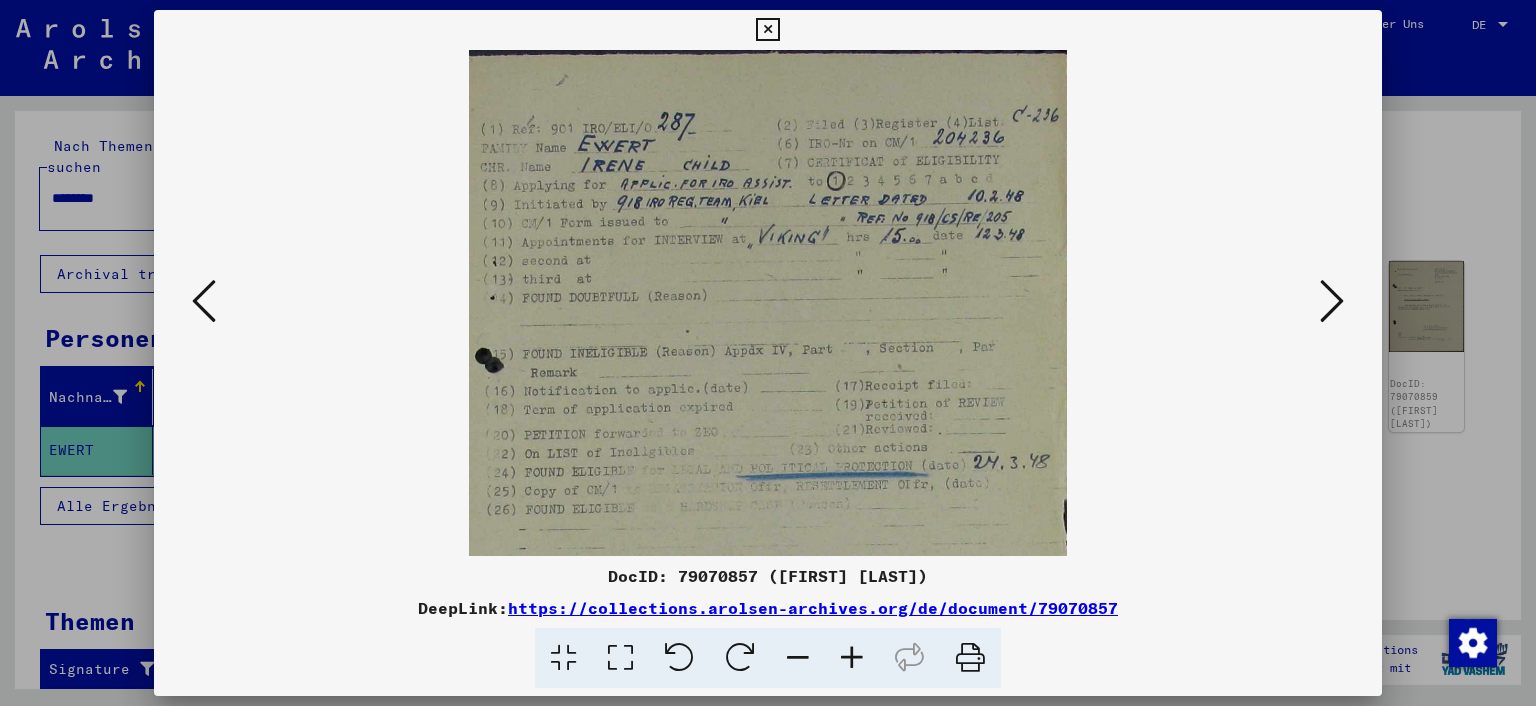 click at bounding box center [852, 658] 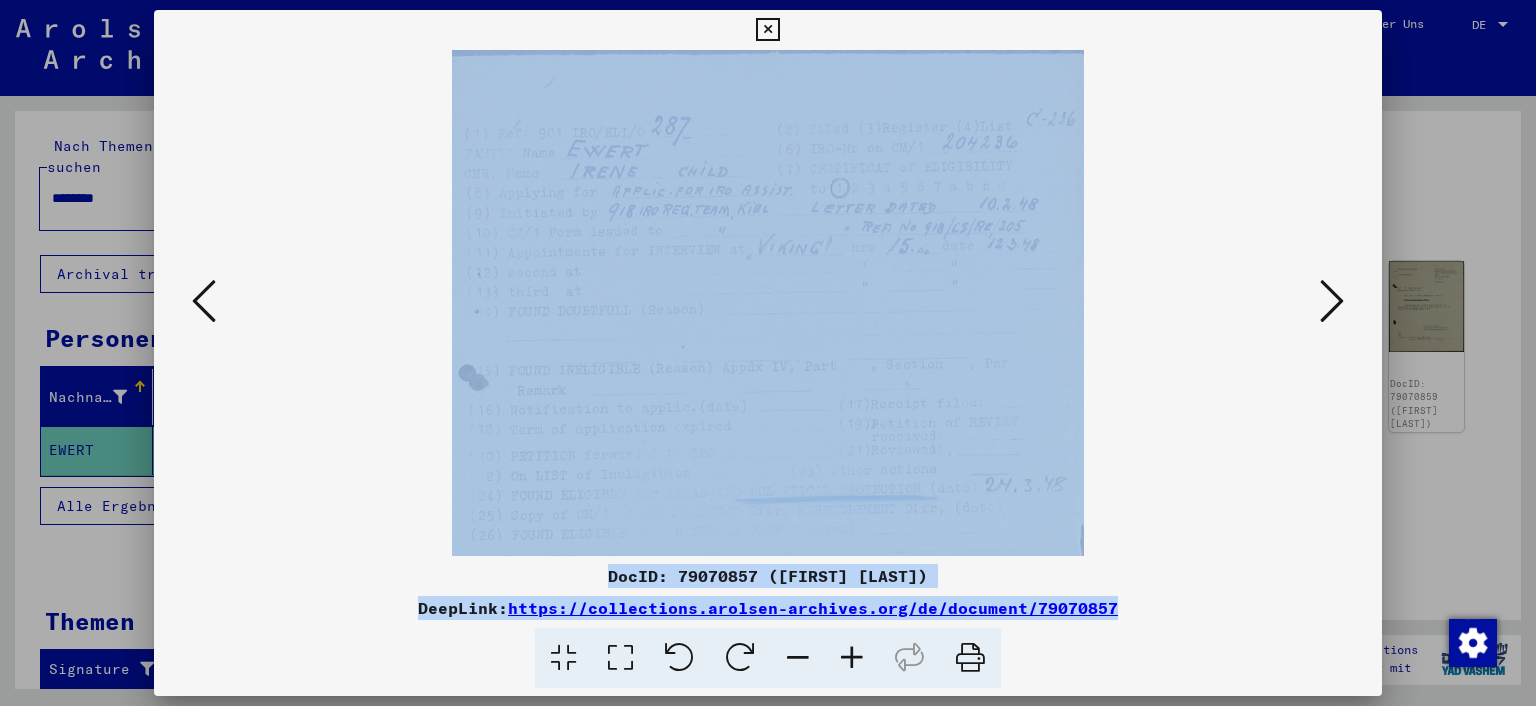 click at bounding box center (852, 658) 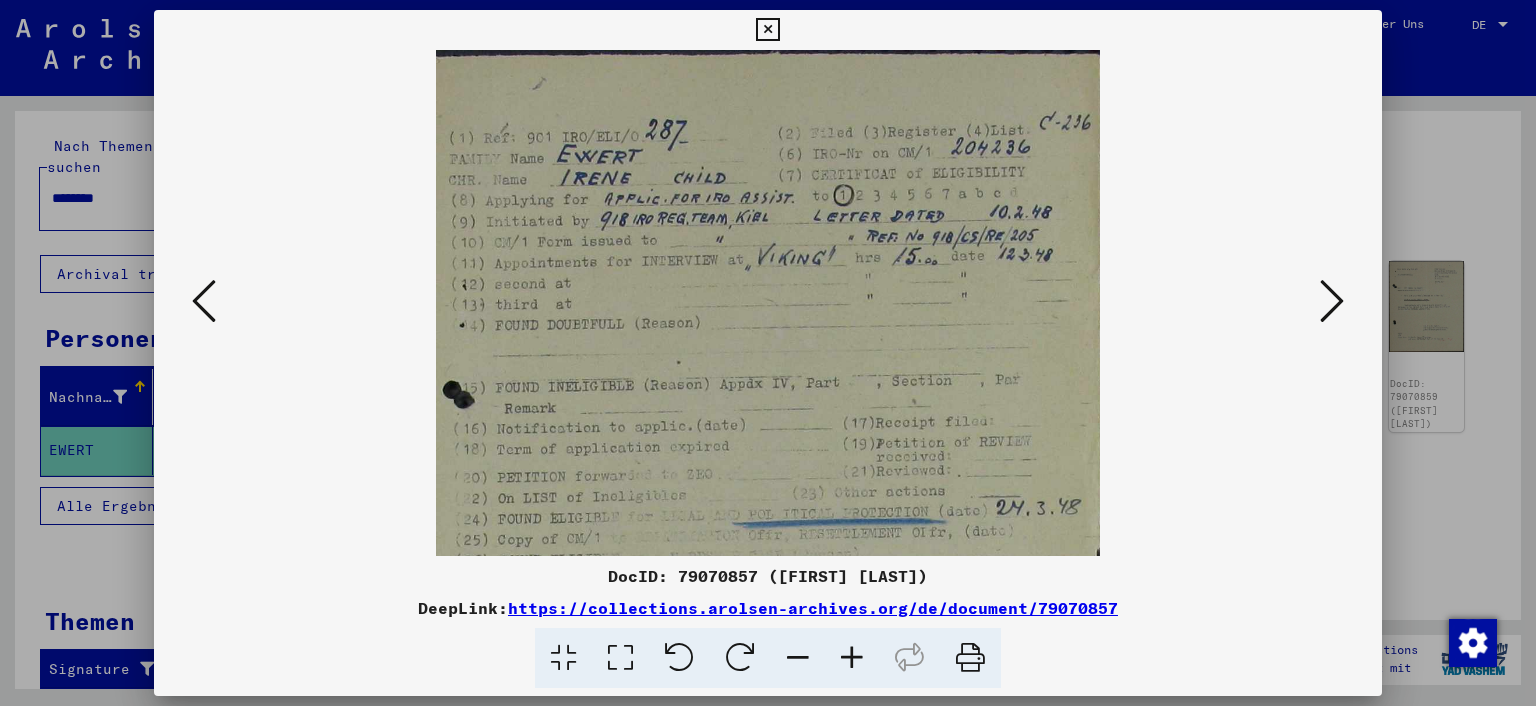 click at bounding box center (852, 658) 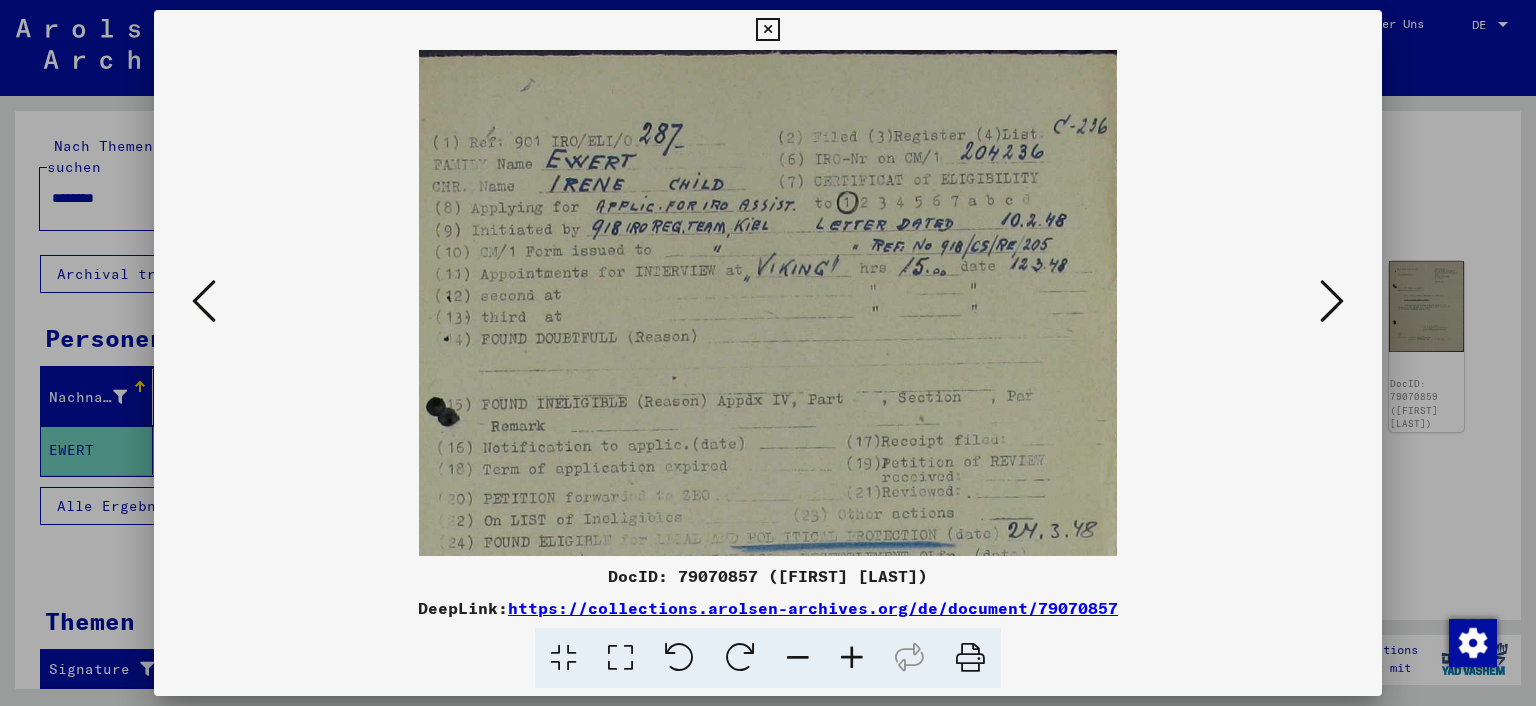 click at bounding box center [852, 658] 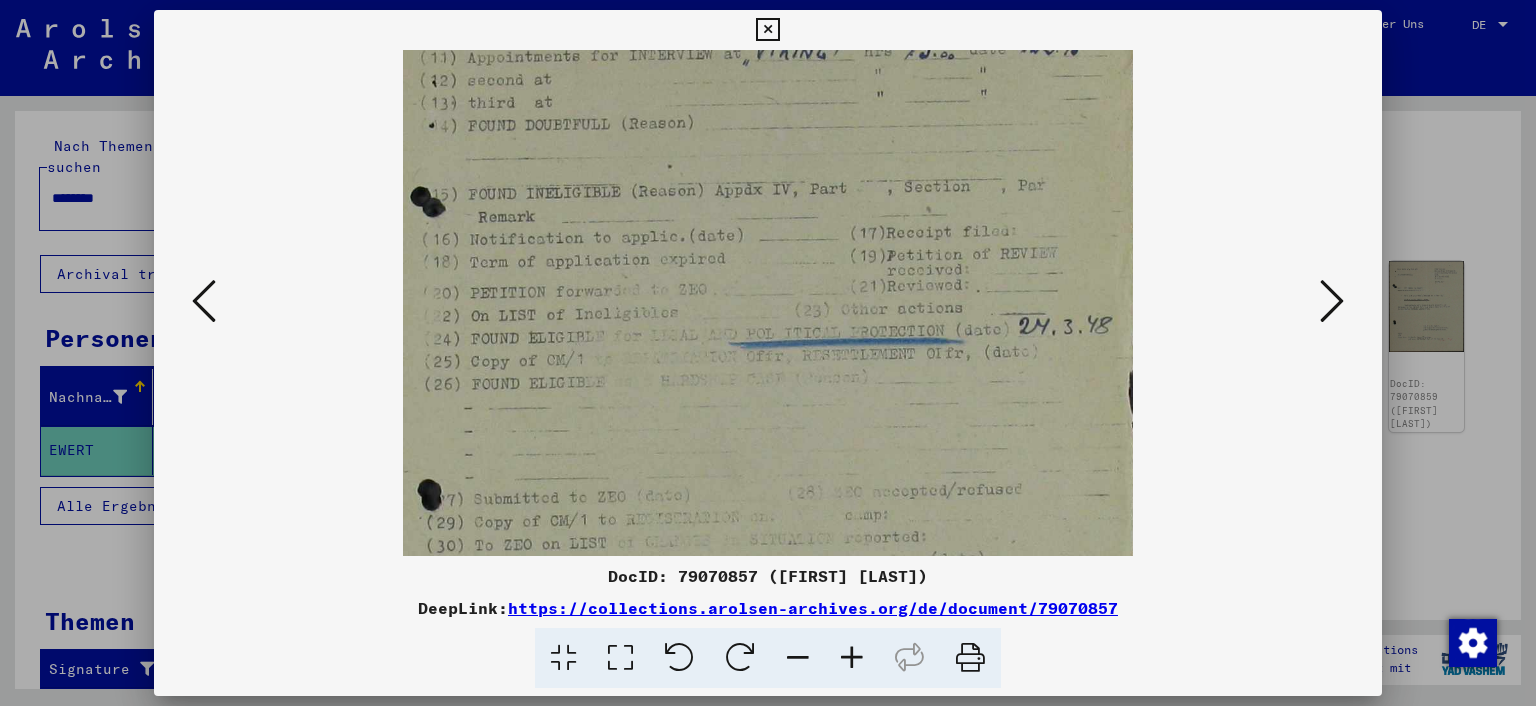 drag, startPoint x: 729, startPoint y: 390, endPoint x: 683, endPoint y: 193, distance: 202.29929 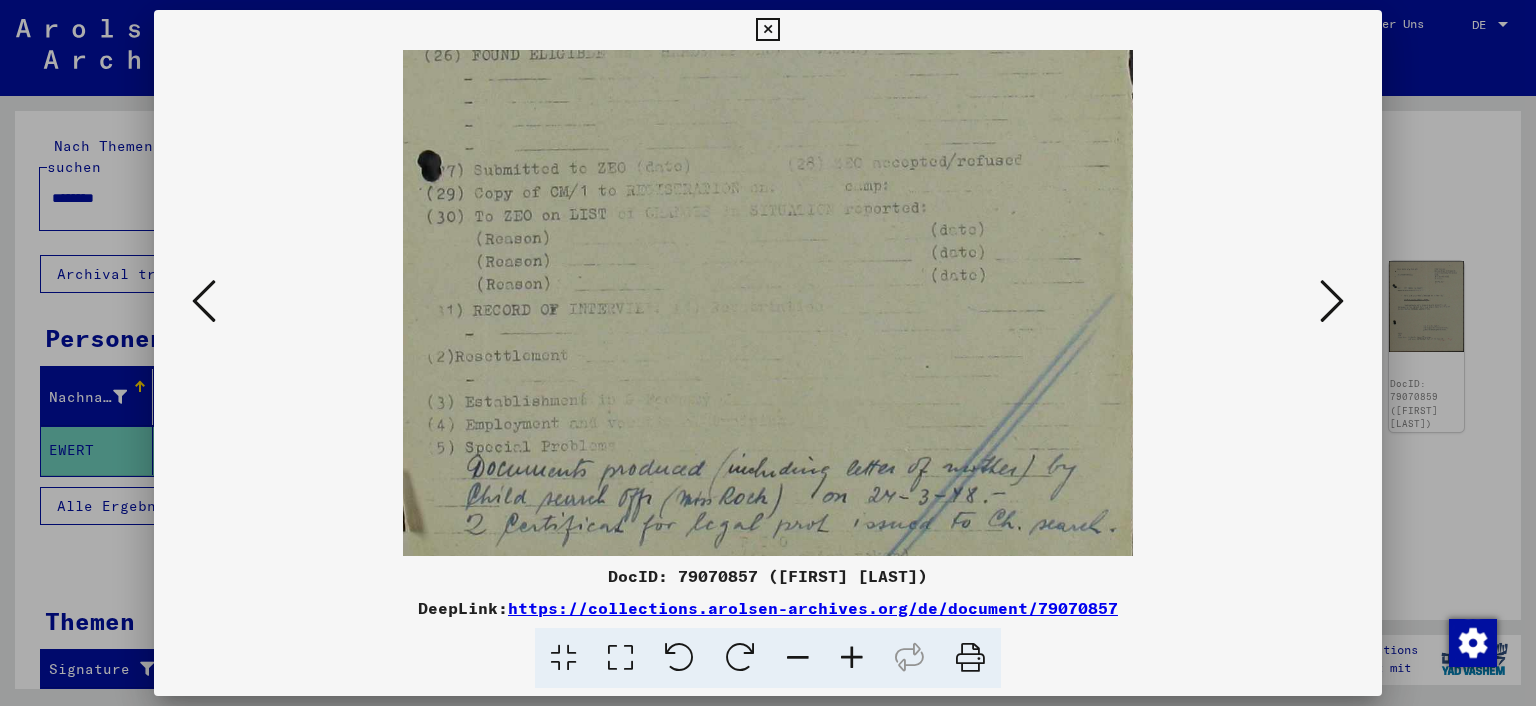 drag, startPoint x: 701, startPoint y: 406, endPoint x: 656, endPoint y: 81, distance: 328.1006 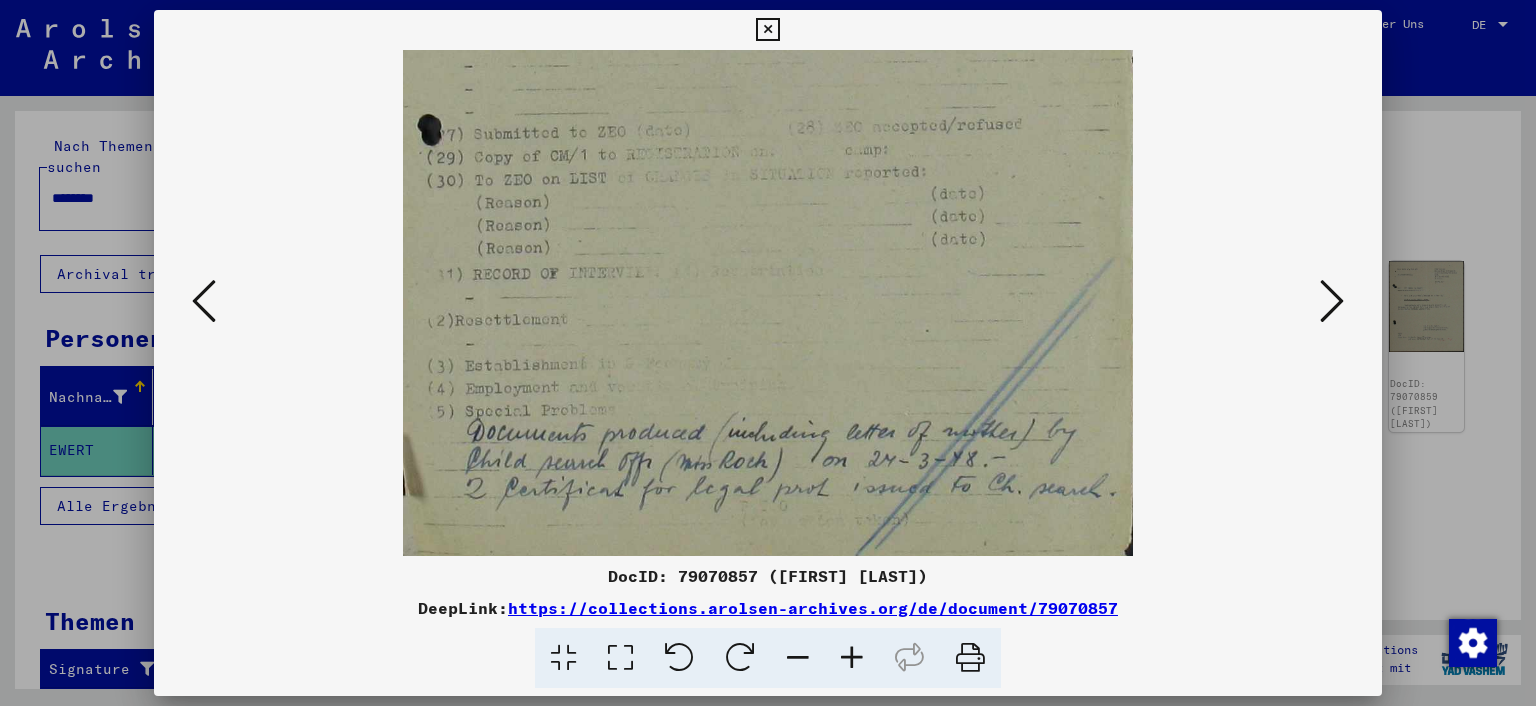 scroll, scrollTop: 600, scrollLeft: 0, axis: vertical 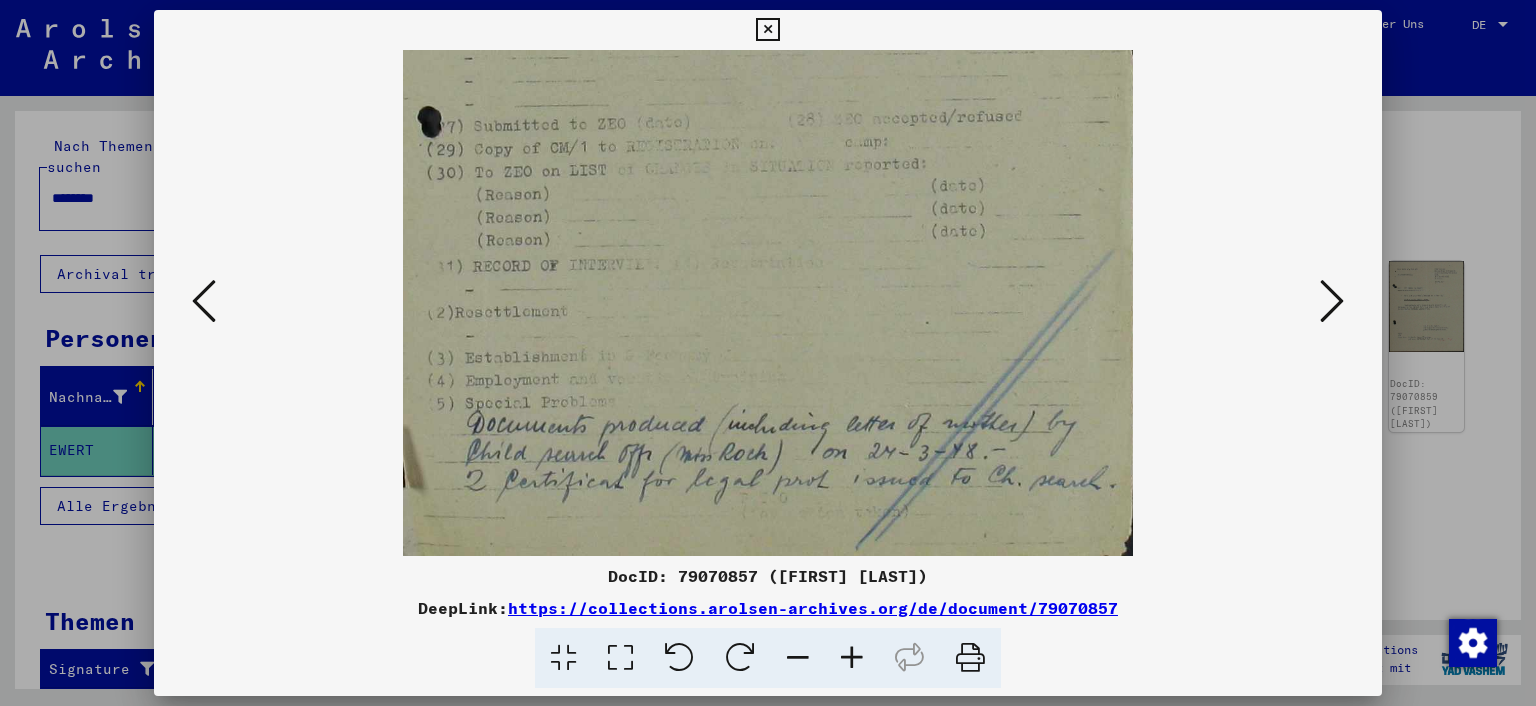 drag, startPoint x: 769, startPoint y: 387, endPoint x: 726, endPoint y: 266, distance: 128.41339 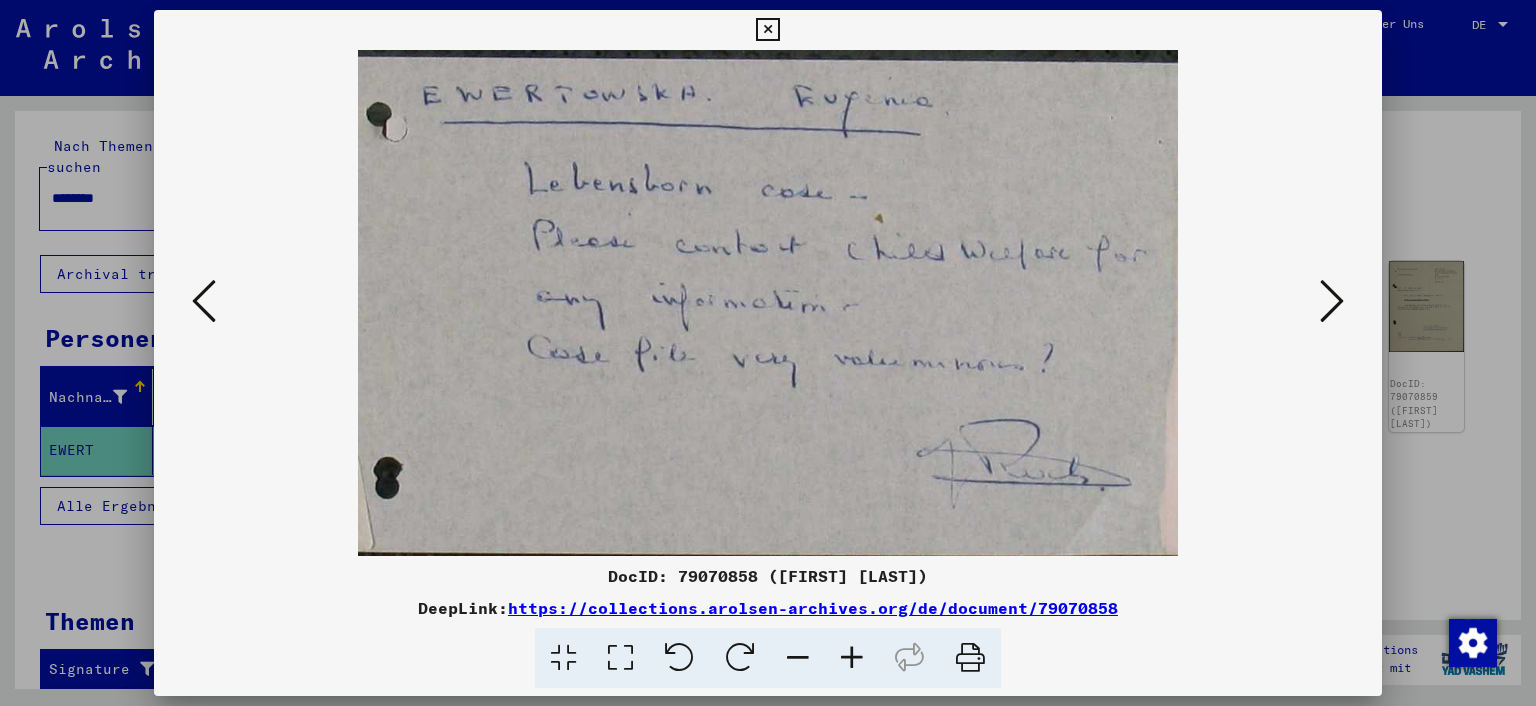 click at bounding box center [1332, 301] 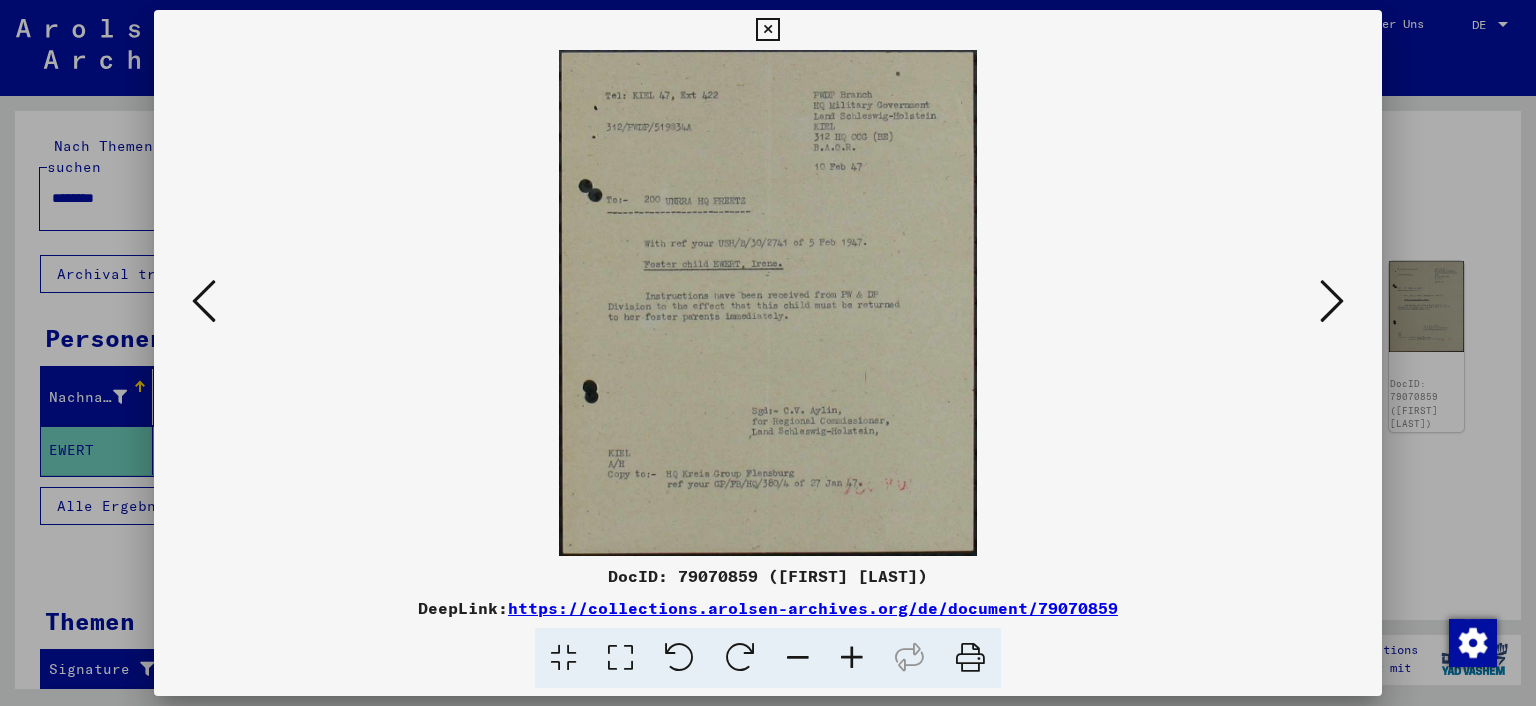 click at bounding box center (1332, 301) 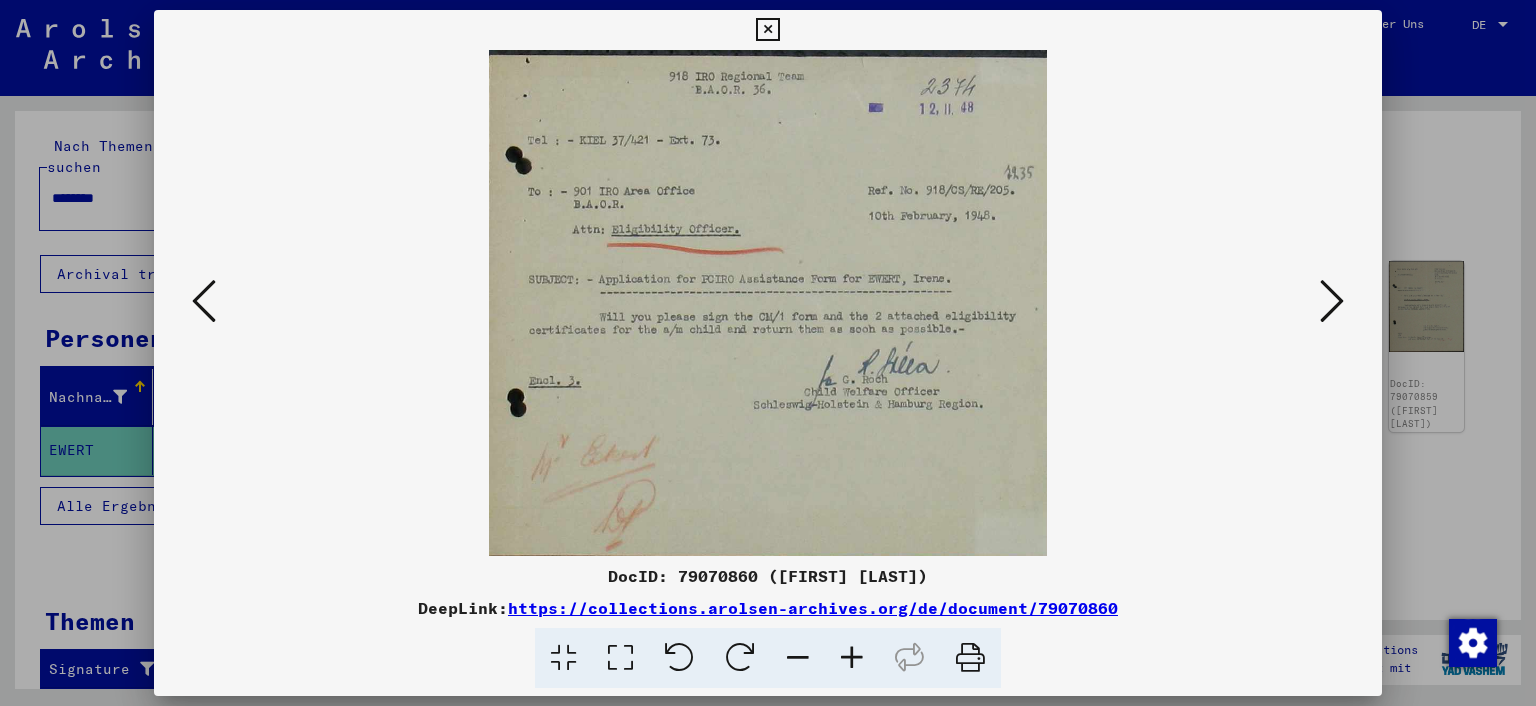 click at bounding box center [1332, 301] 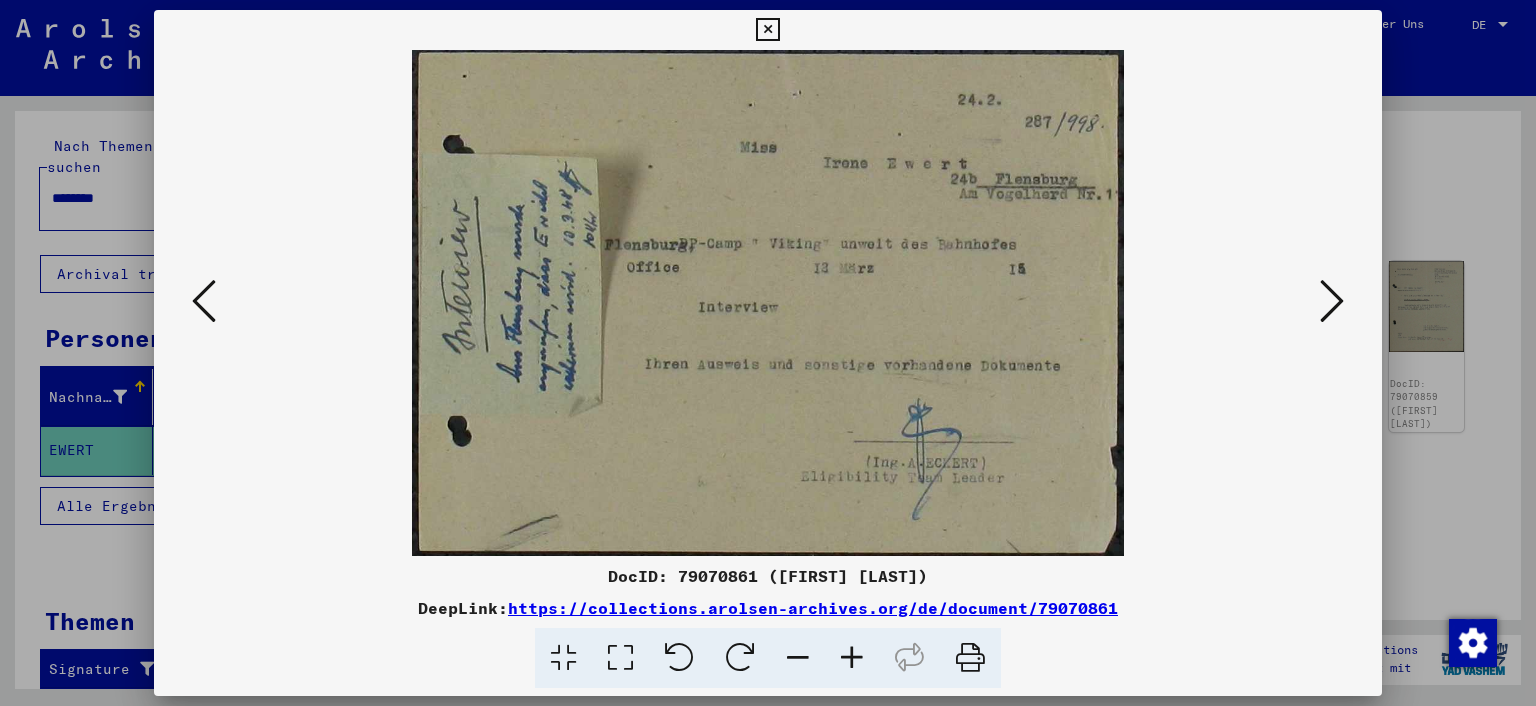 click at bounding box center (1332, 301) 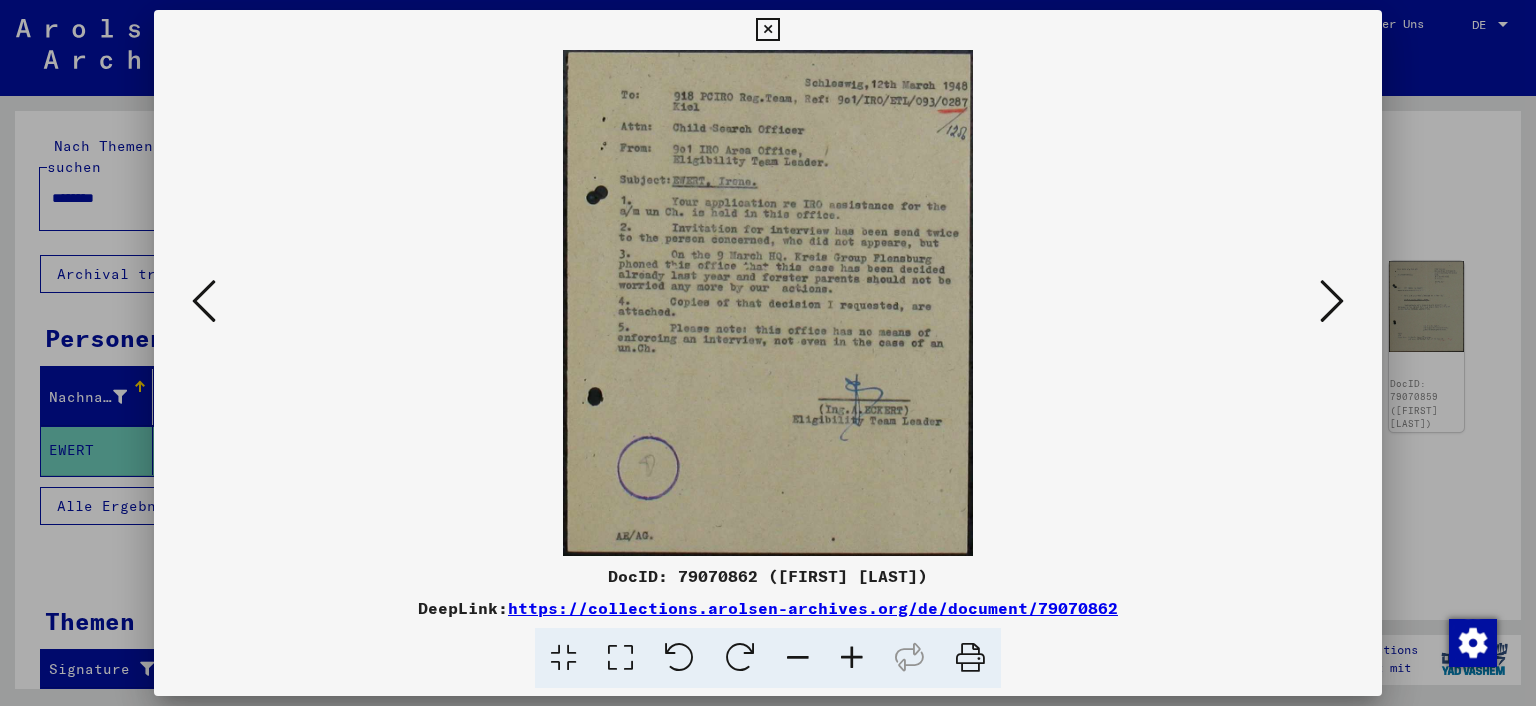 click at bounding box center [1332, 301] 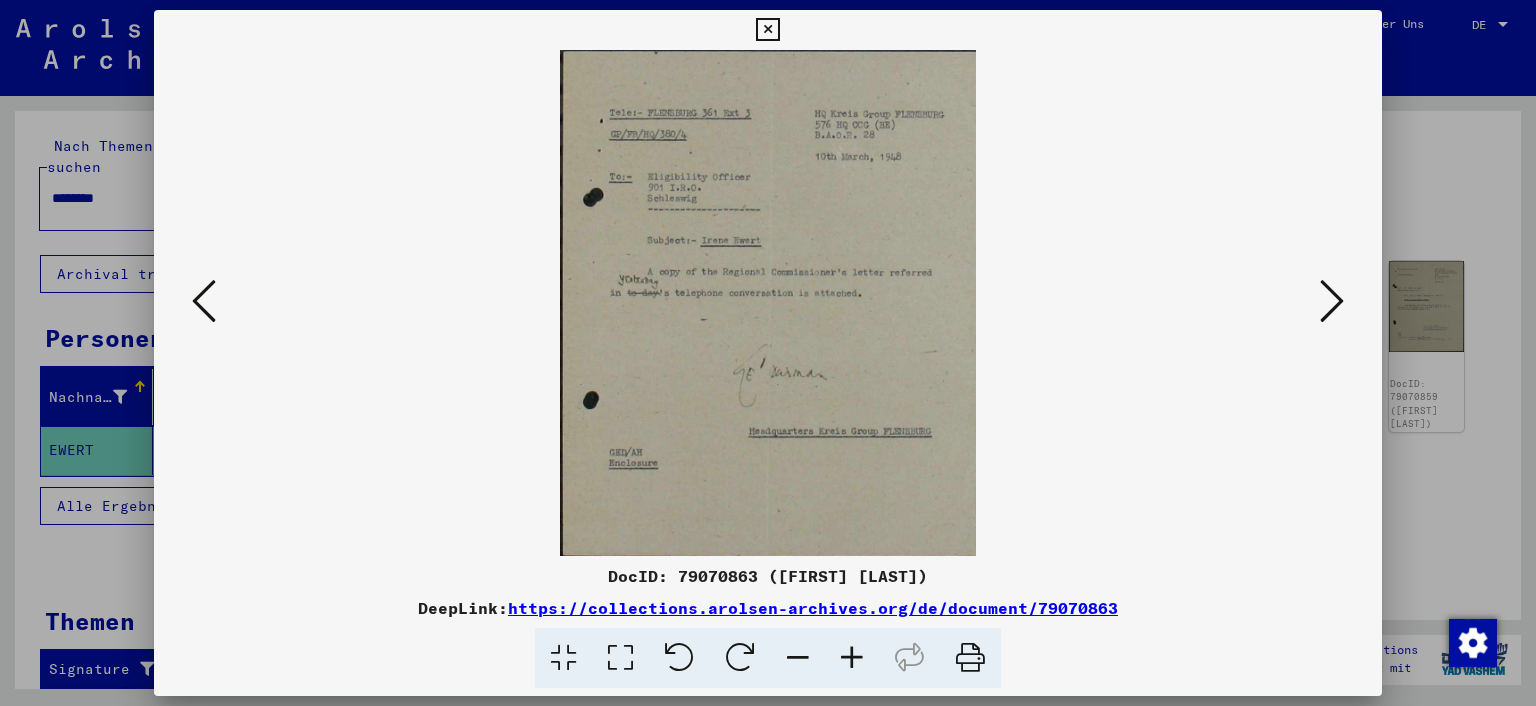 click at bounding box center [768, 353] 